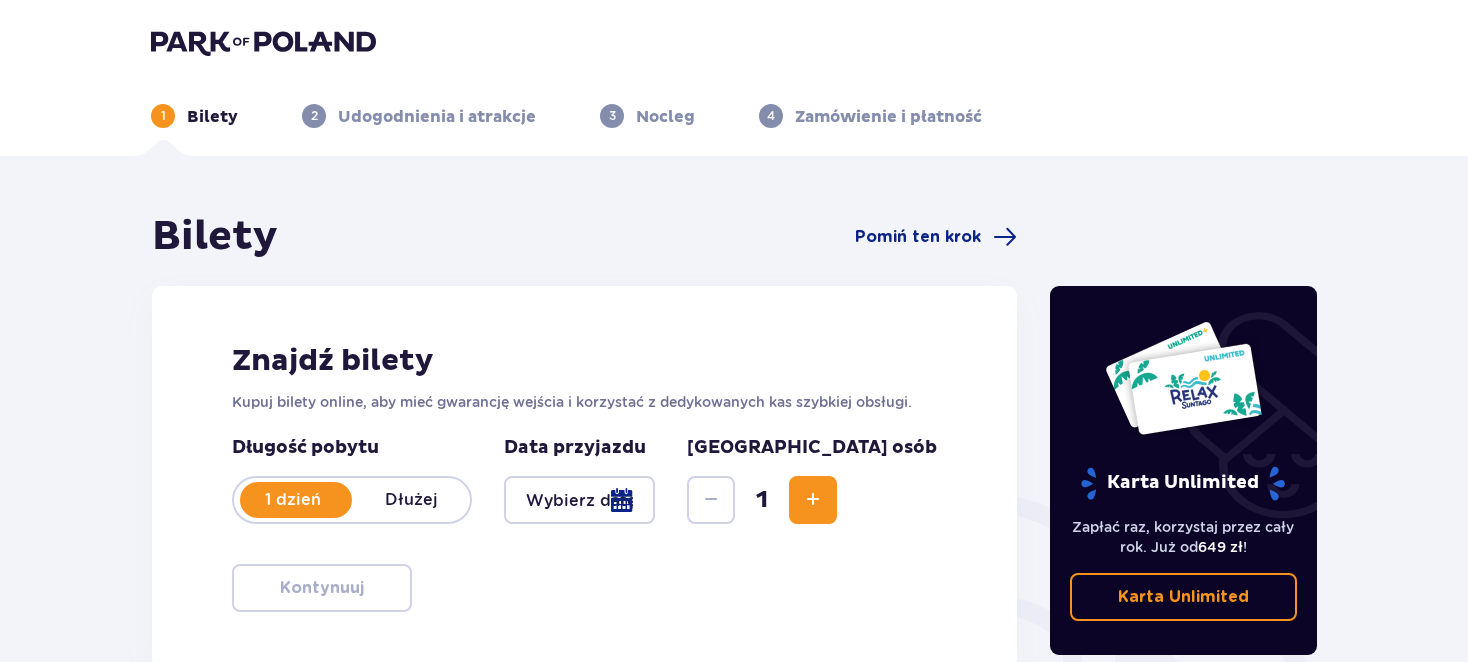 scroll, scrollTop: 0, scrollLeft: 0, axis: both 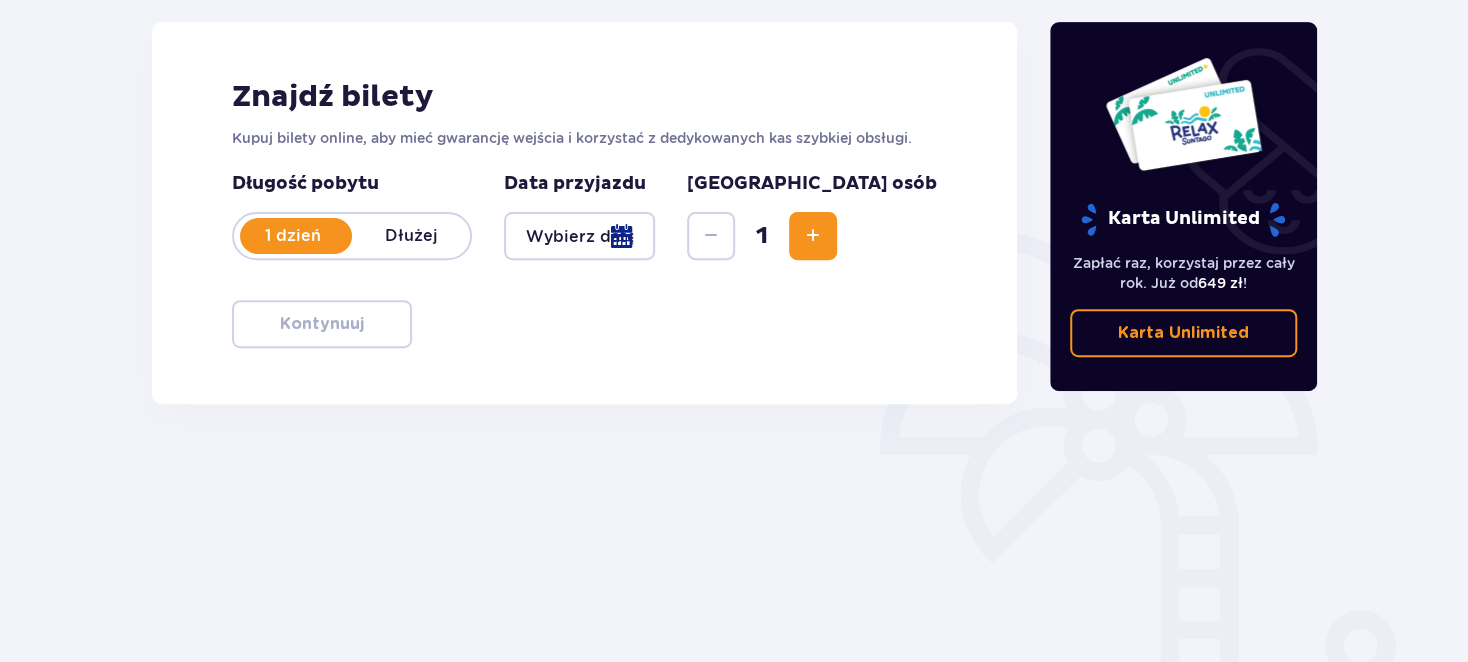 click at bounding box center [813, 236] 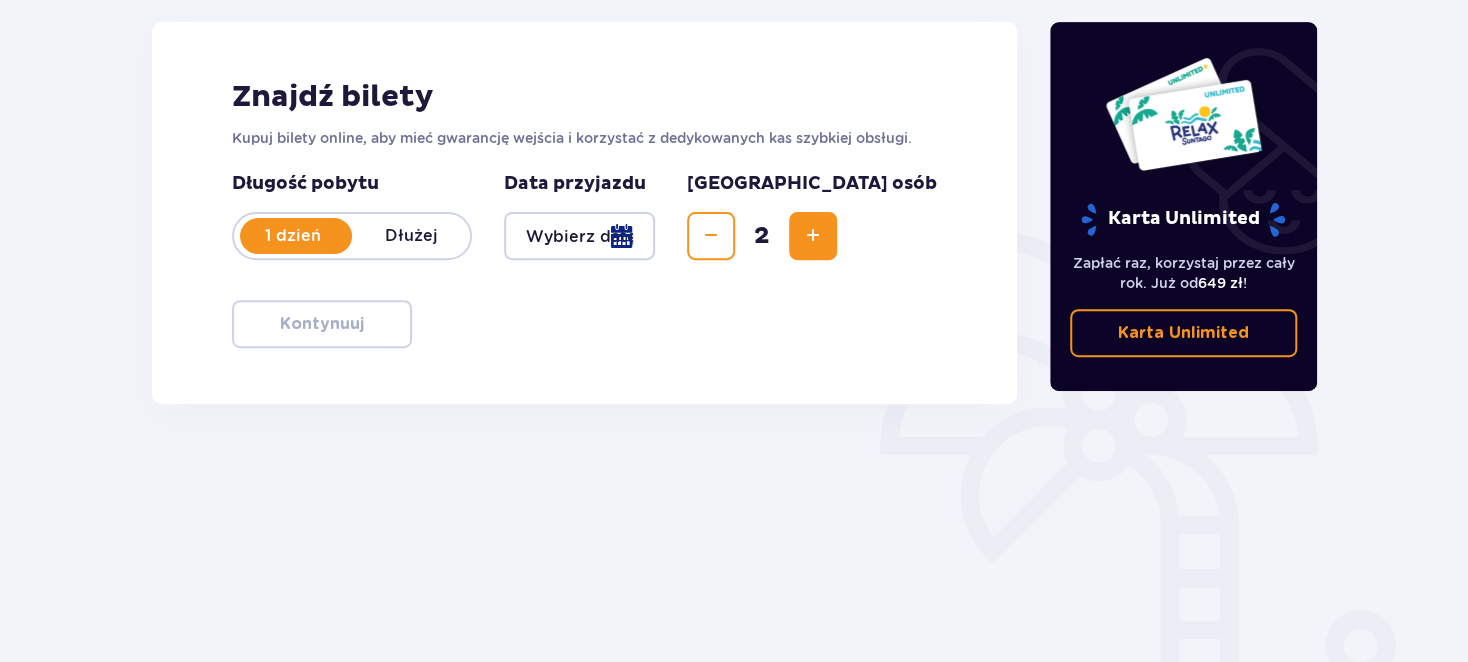 click at bounding box center [813, 236] 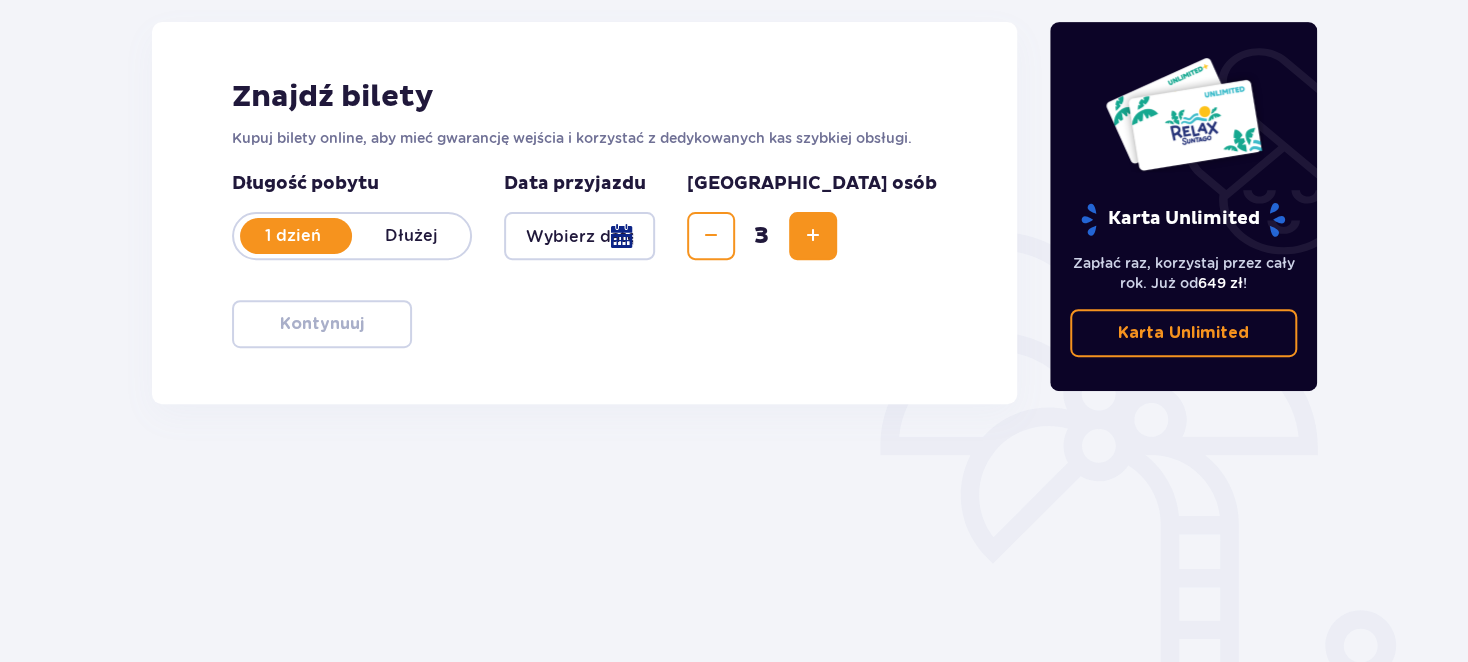 click at bounding box center (813, 236) 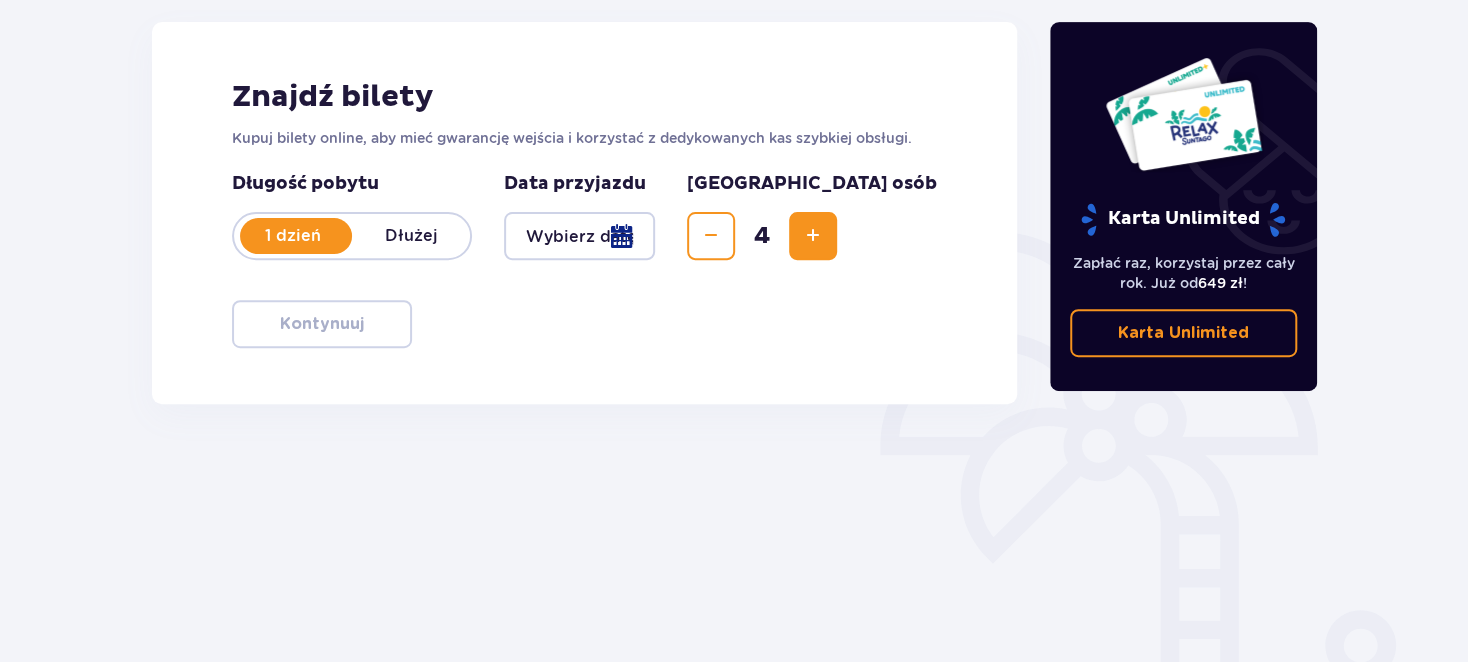 click at bounding box center [813, 236] 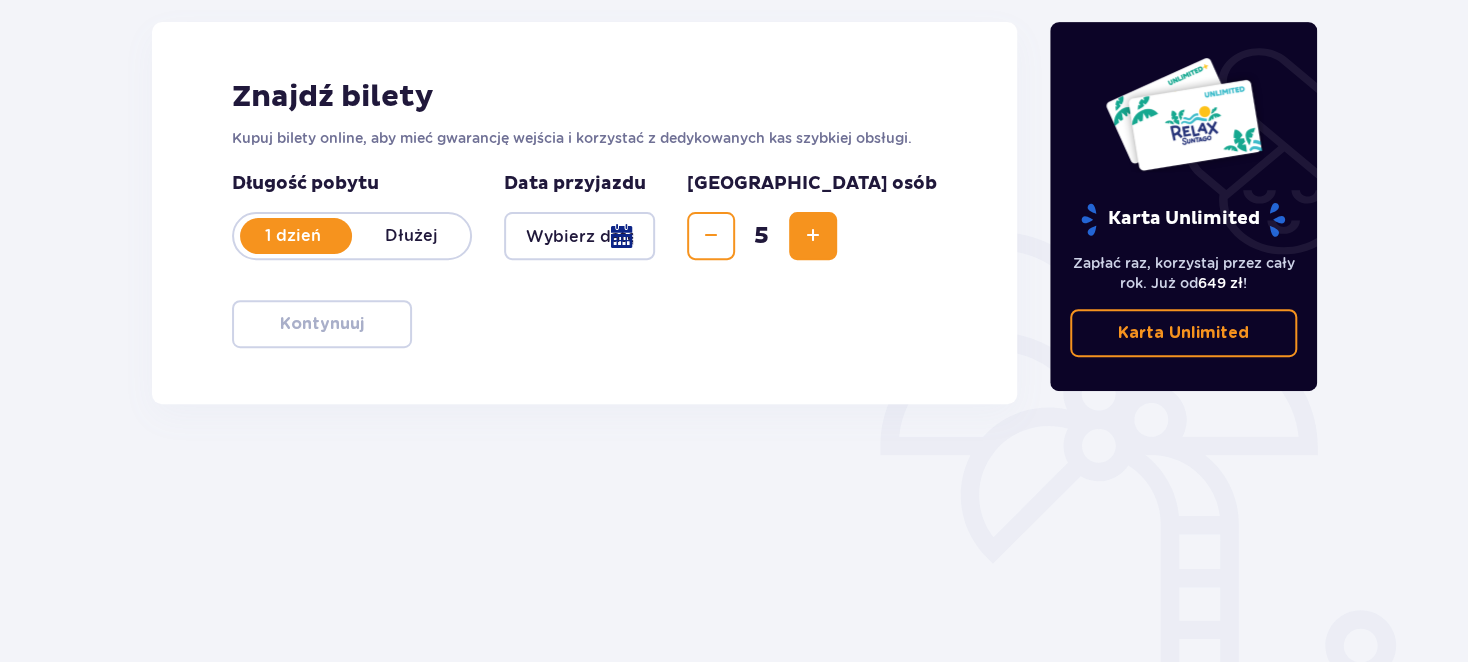 click at bounding box center [579, 236] 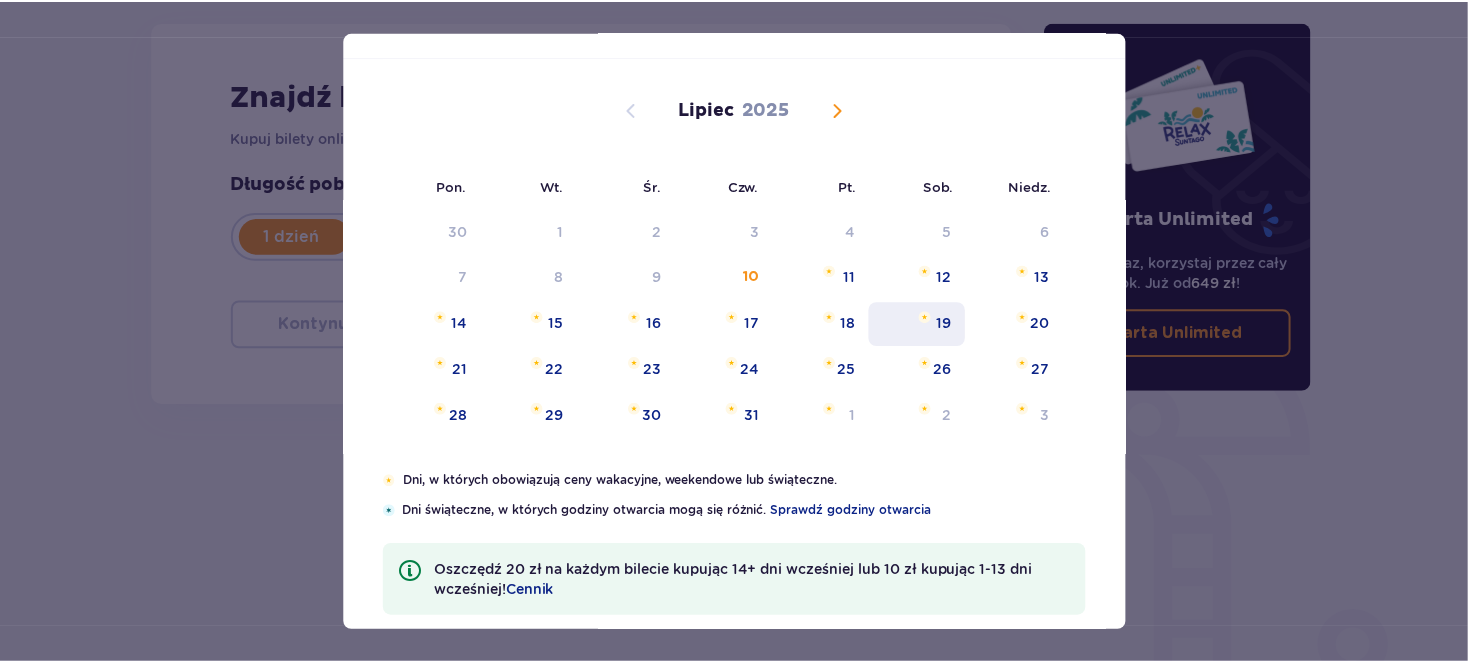 scroll, scrollTop: 89, scrollLeft: 0, axis: vertical 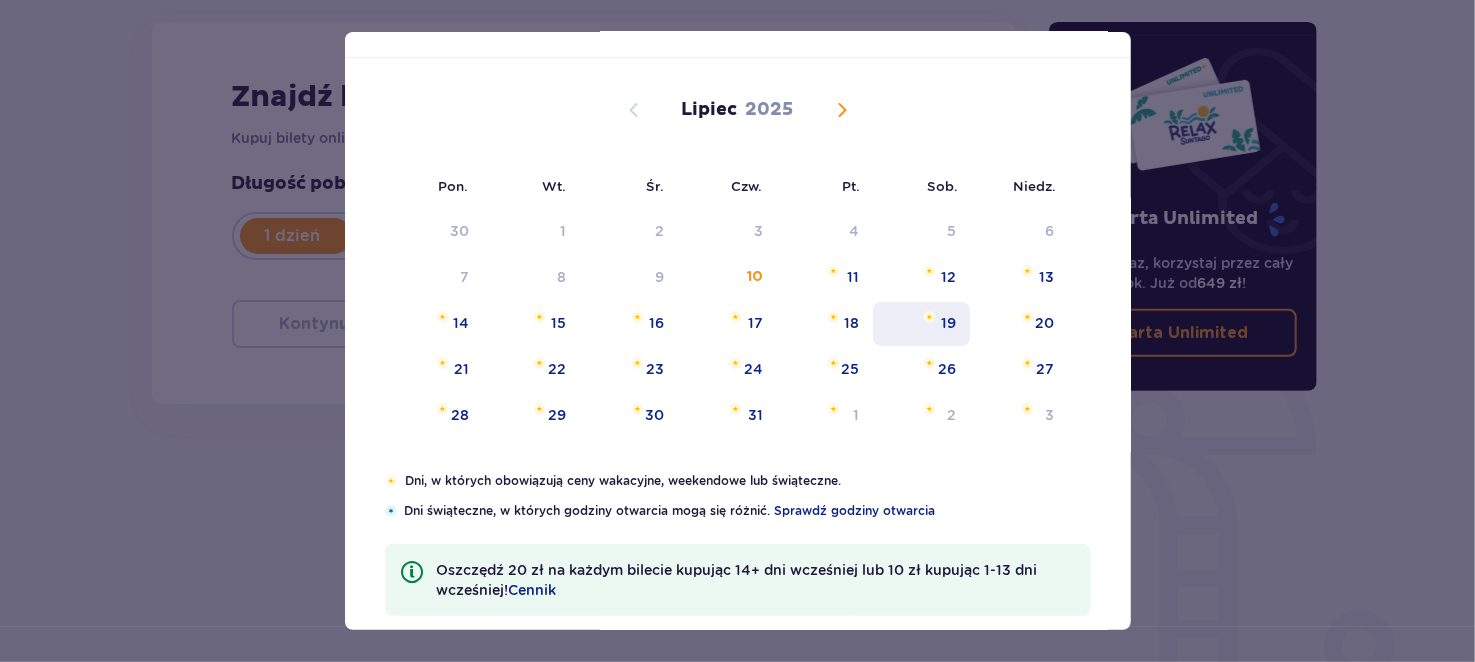 click on "19" at bounding box center (921, 324) 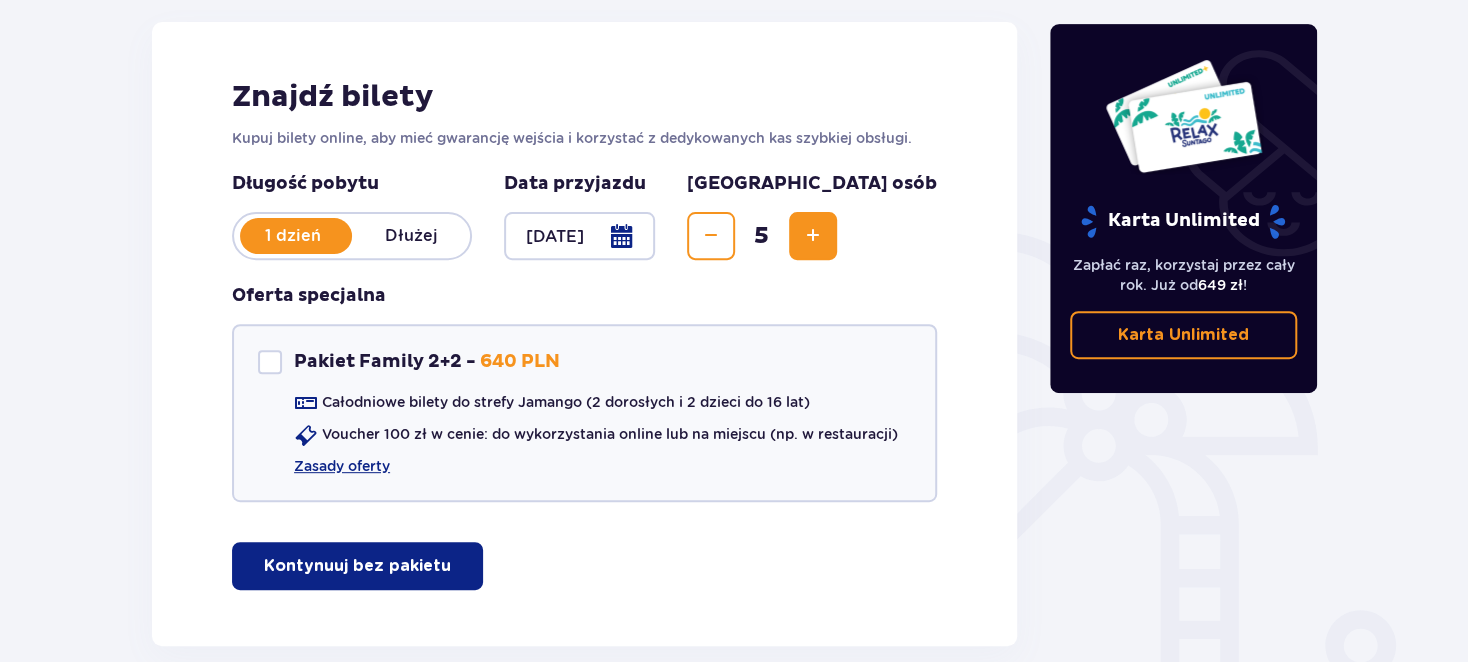 click on "Kontynuuj bez pakietu" at bounding box center (357, 566) 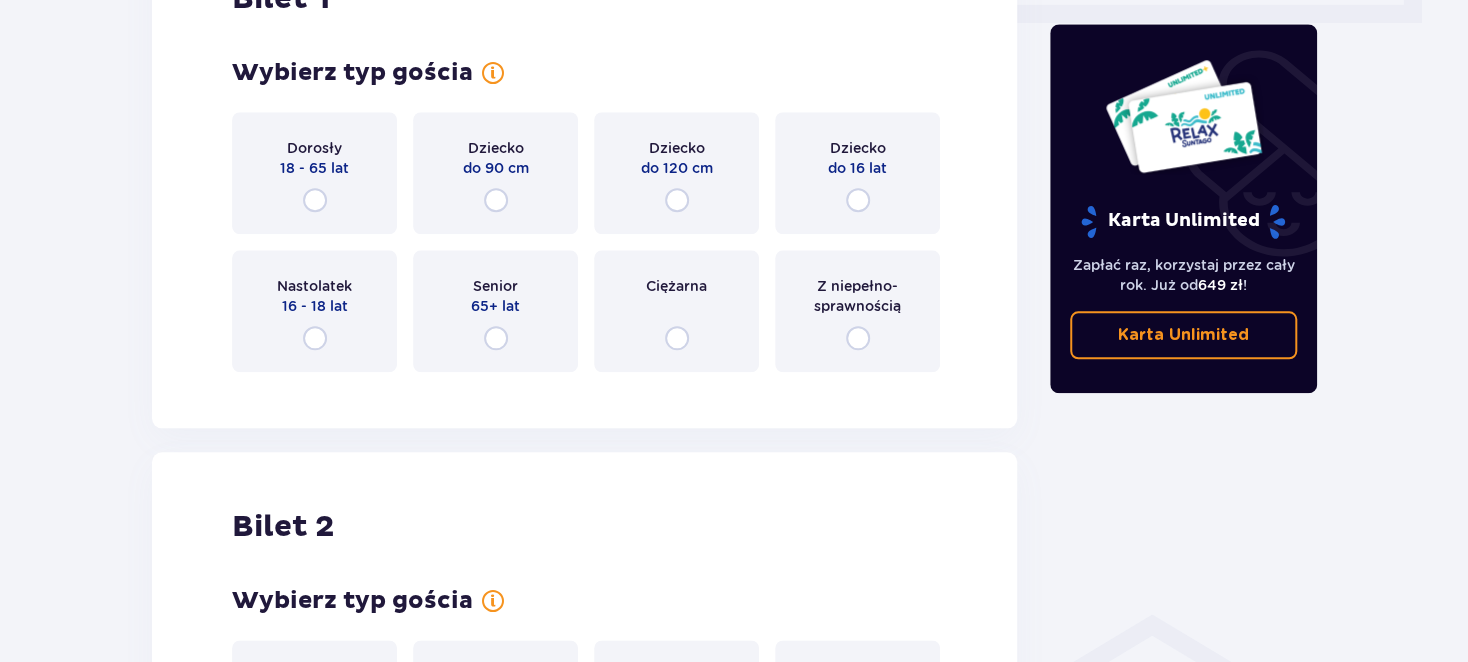 scroll, scrollTop: 1009, scrollLeft: 0, axis: vertical 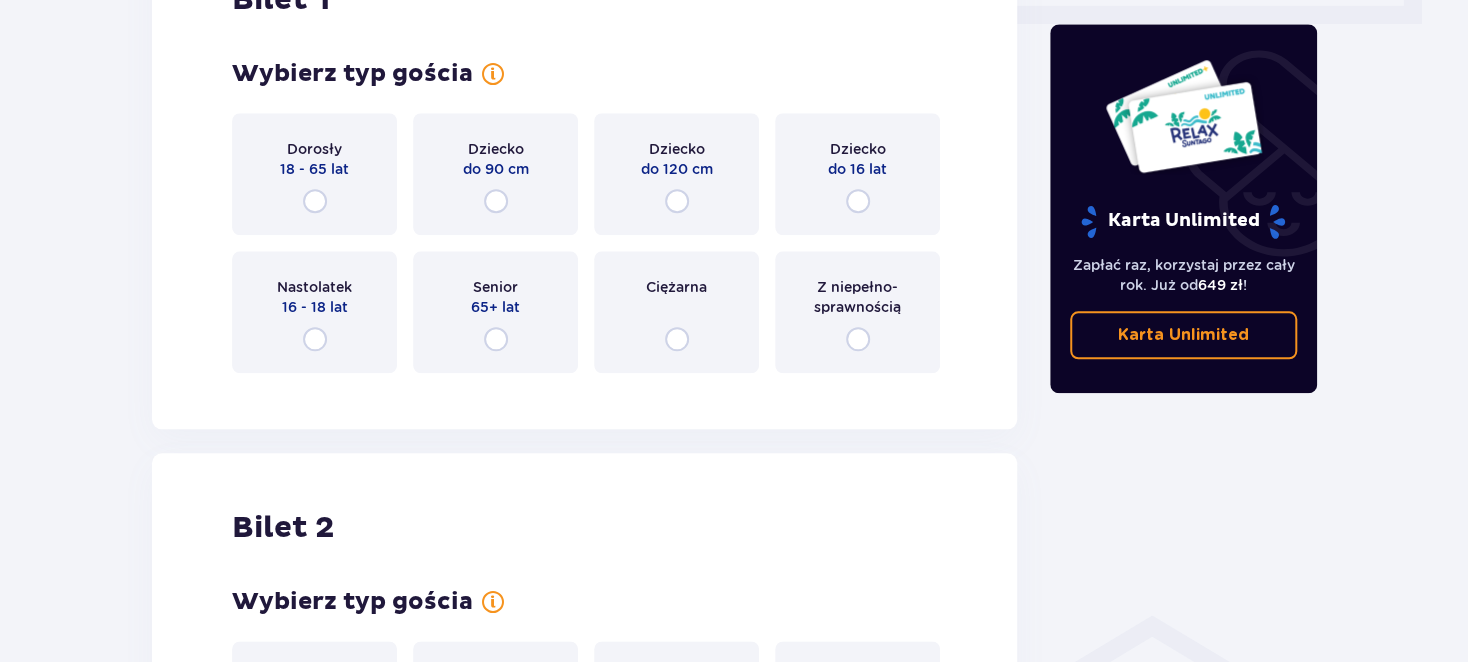 click on "18 - 65 lat" at bounding box center [314, 169] 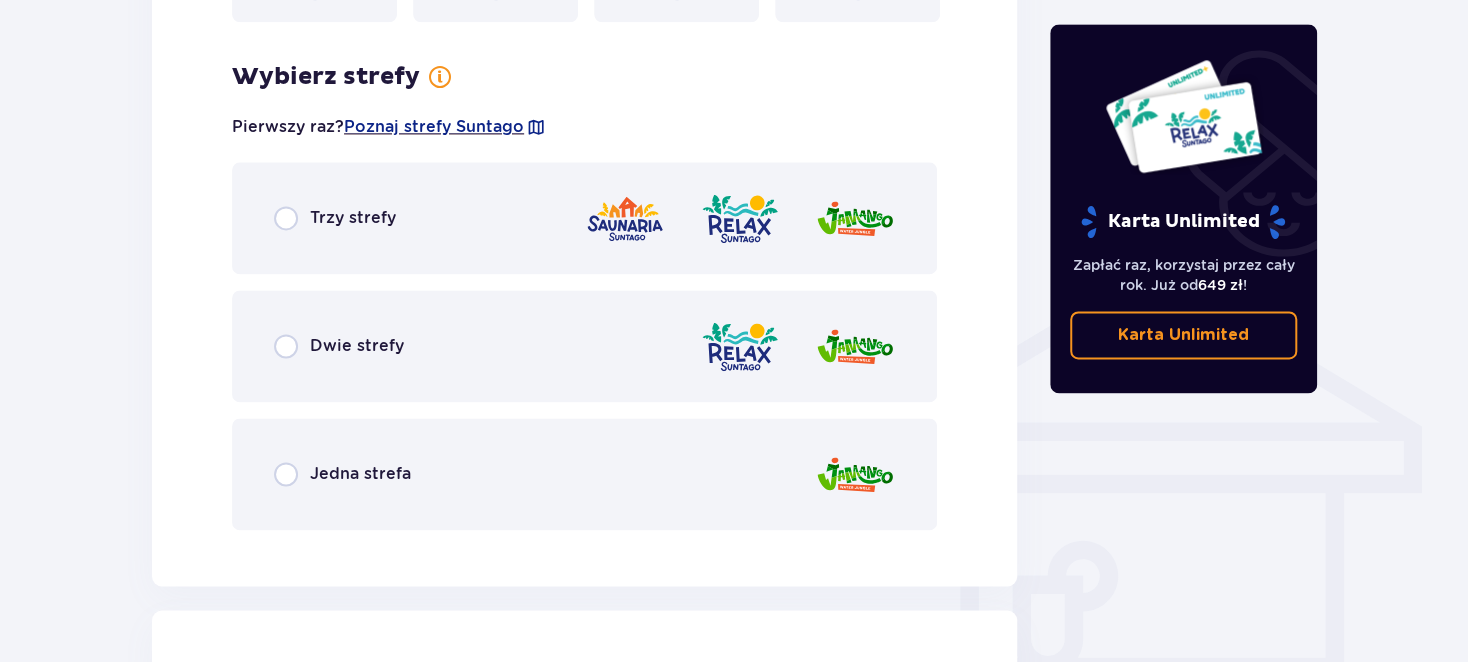 scroll, scrollTop: 1358, scrollLeft: 0, axis: vertical 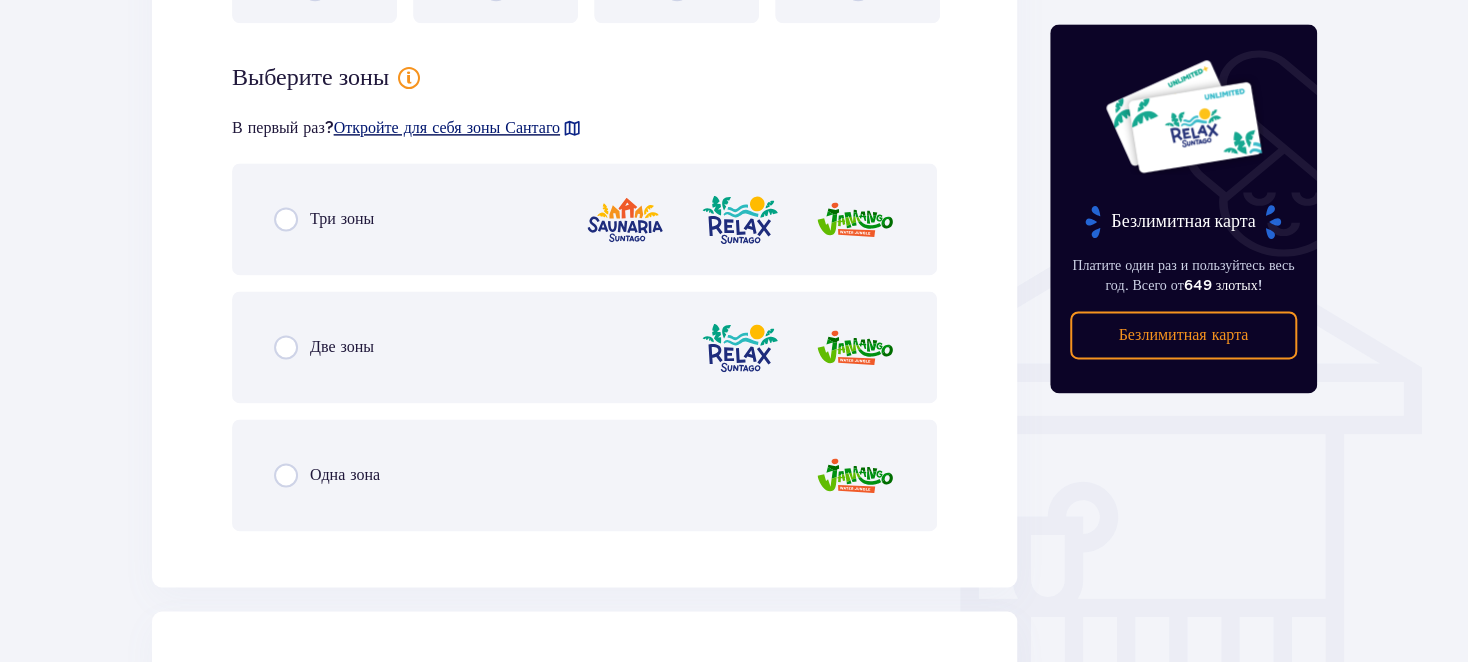 click on "Откройте для себя зоны Сантаго" at bounding box center [447, 127] 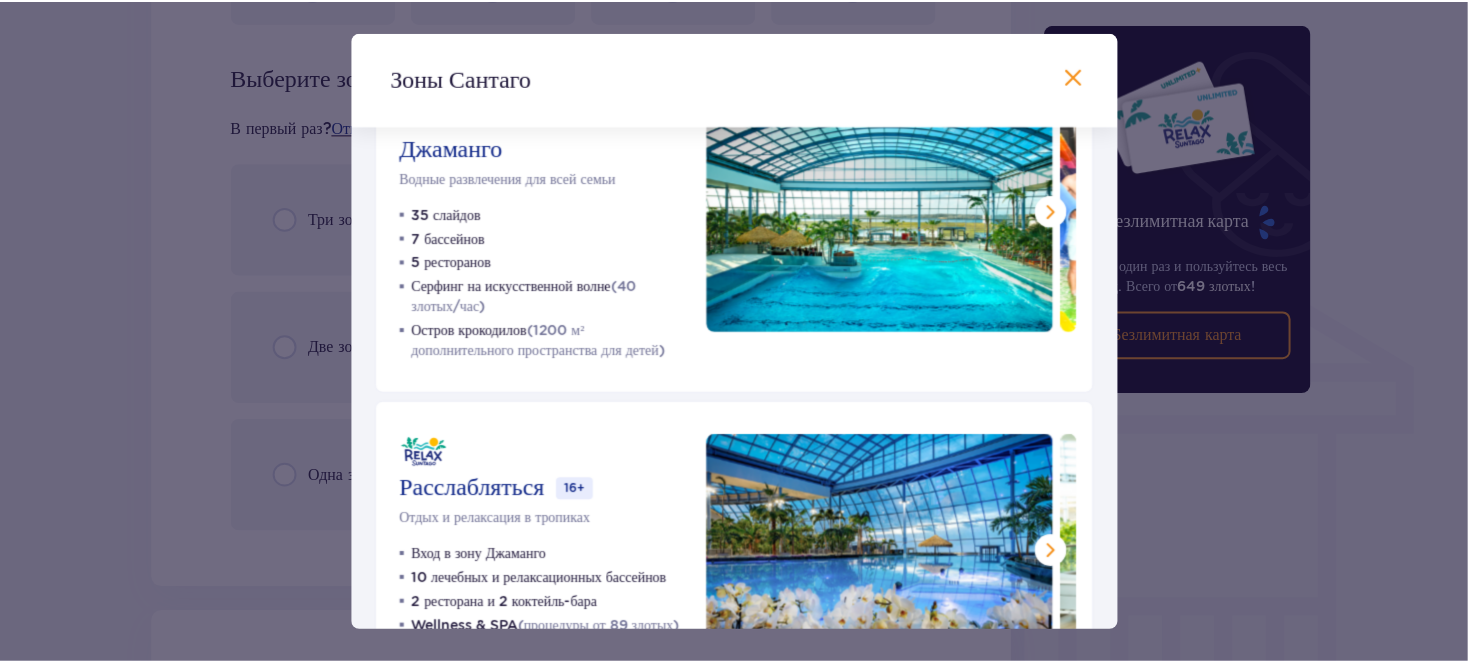 scroll, scrollTop: 0, scrollLeft: 0, axis: both 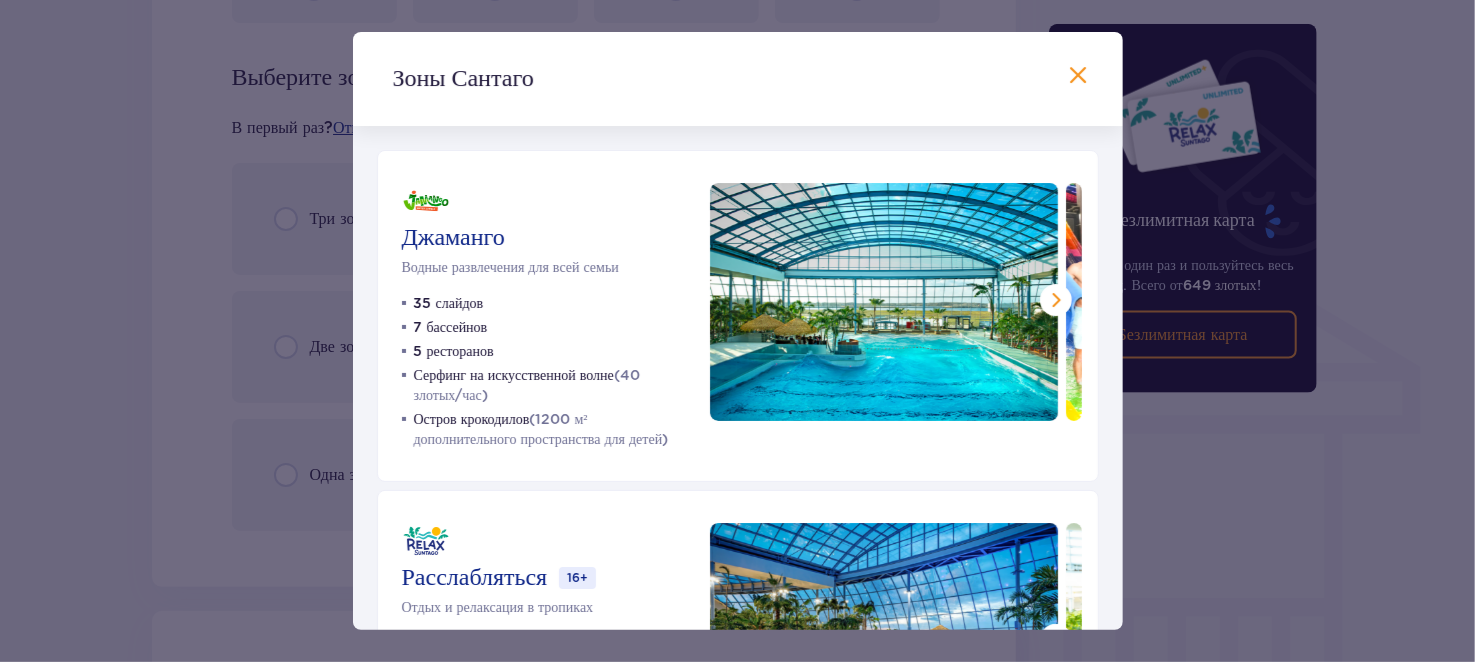 click on "Зоны Сантаго Джаманго Водные развлечения для всей семьи 35 слайдов 7 бассейнов 5 ресторанов Серфинг на искусственной волне  (40 злотых/час) Остров крокодилов  (1200 м² дополнительного пространства для детей) Расслабляться 16+ Отдых и релаксация в тропиках Вход в зону Джаманго 10 лечебных и релаксационных бассейнов 2 ресторана и 2 коктейль-бара Wellness & SPA  (процедуры от 89 злотых) VIP-зона с шезлонгами  (99 злотых/2 человека) Саунариум 16+ Расслабьтесь в саунах по всему миру Доступ в зоны Jamango и Relax 5 влажных саун 10 сухих саун 2 джакузи Демонстрации мастеров сауны" at bounding box center [737, 331] 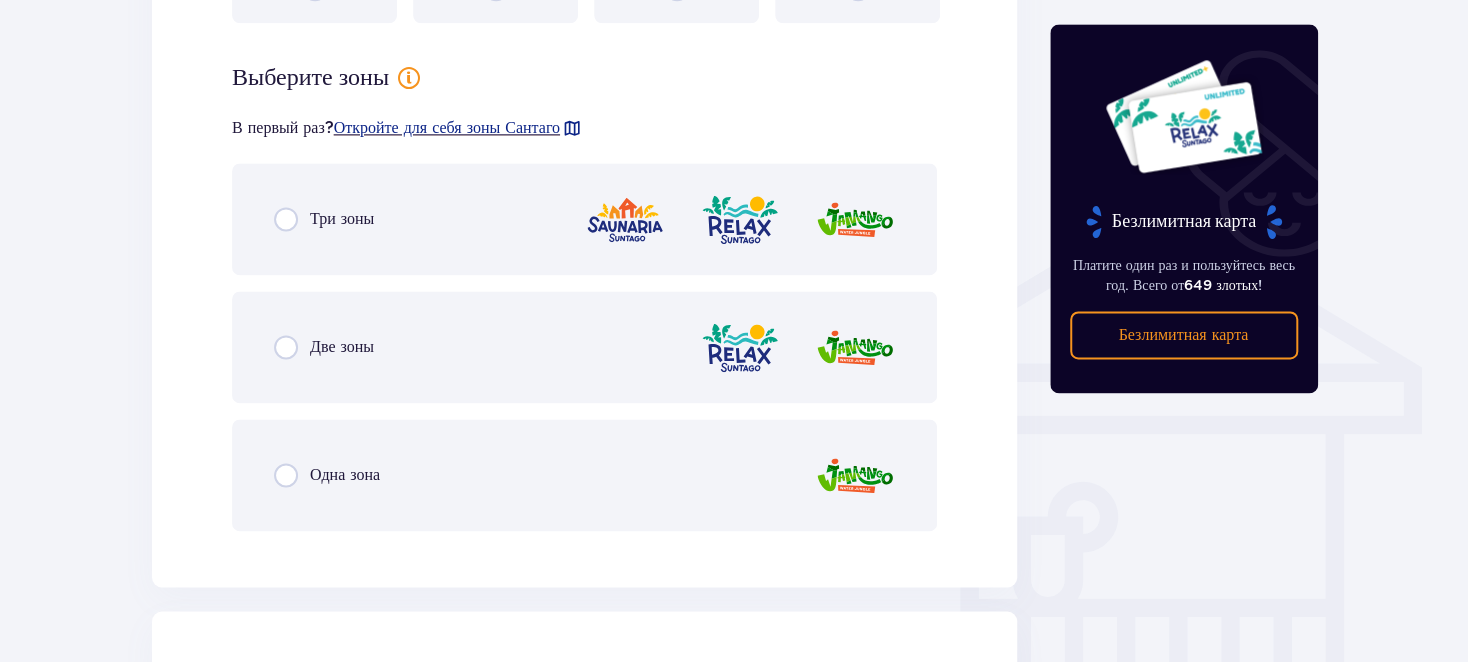 click on "Одна зона" at bounding box center [584, 475] 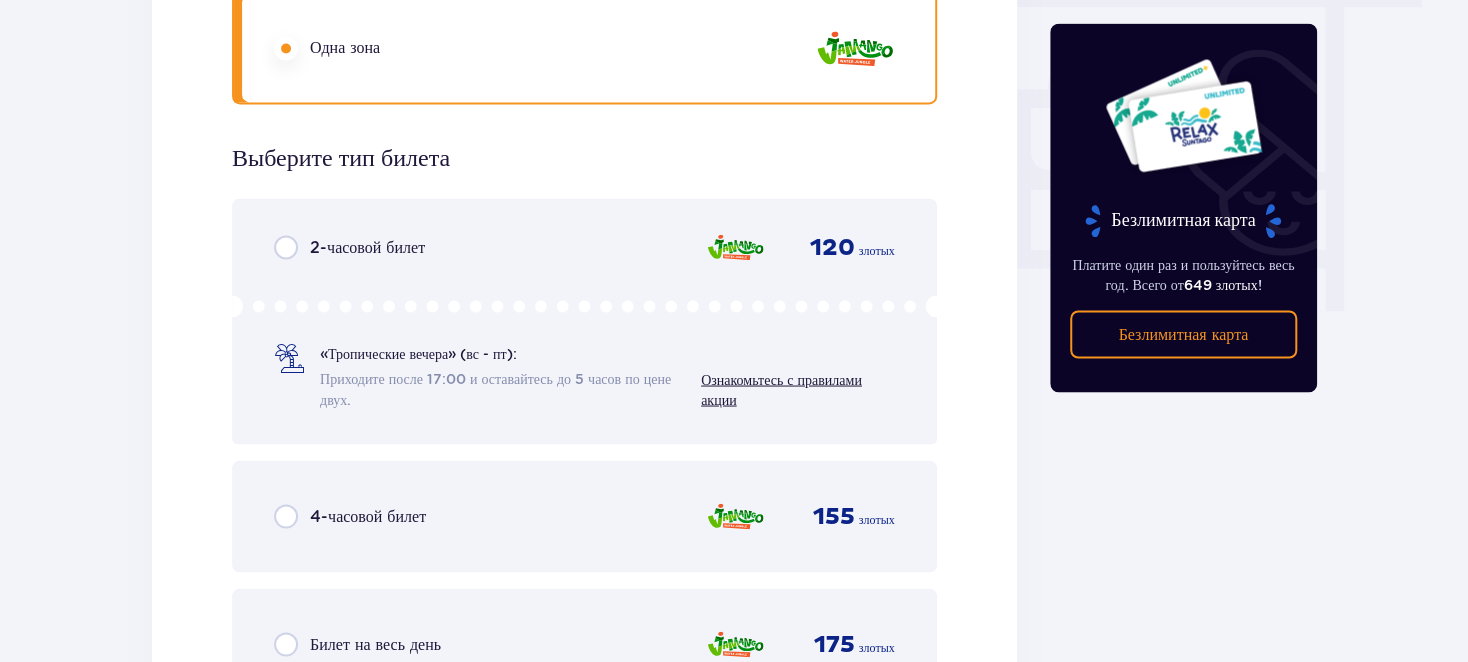 scroll, scrollTop: 1955, scrollLeft: 0, axis: vertical 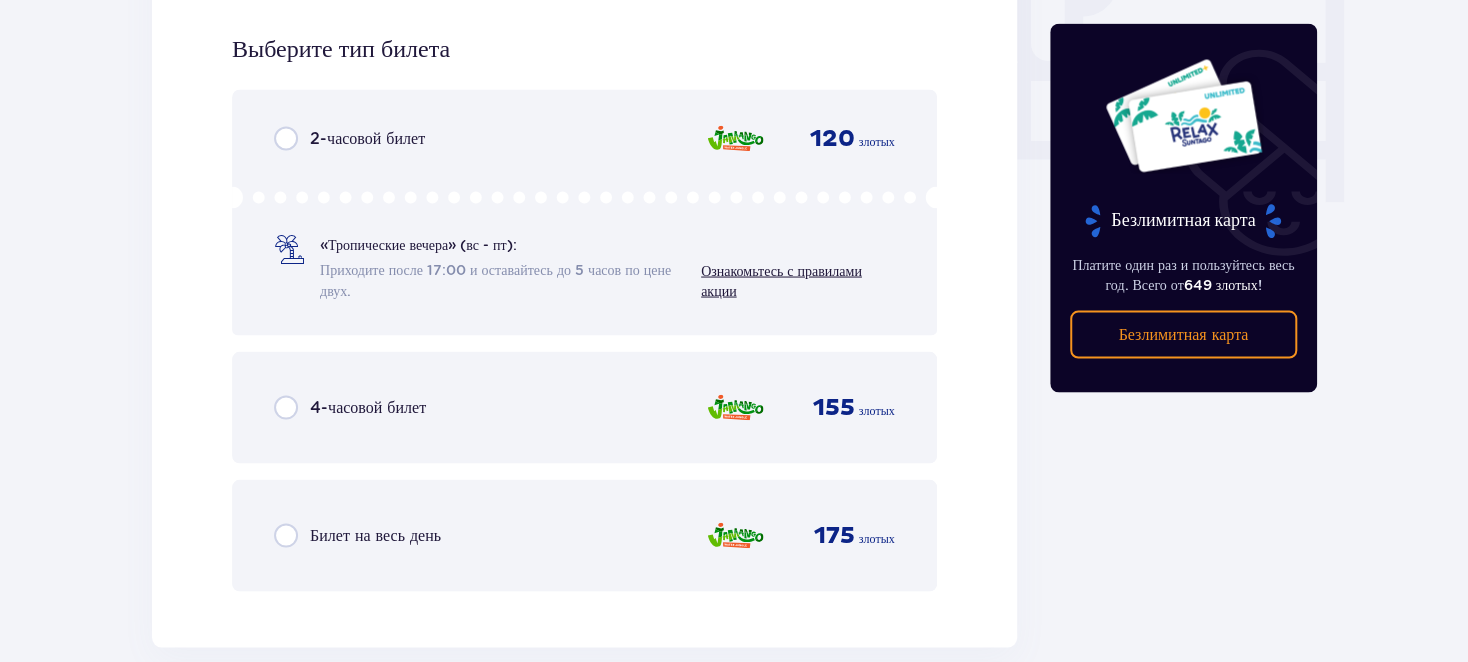 click on "4-часовой билет 155 злотых" at bounding box center [584, 407] 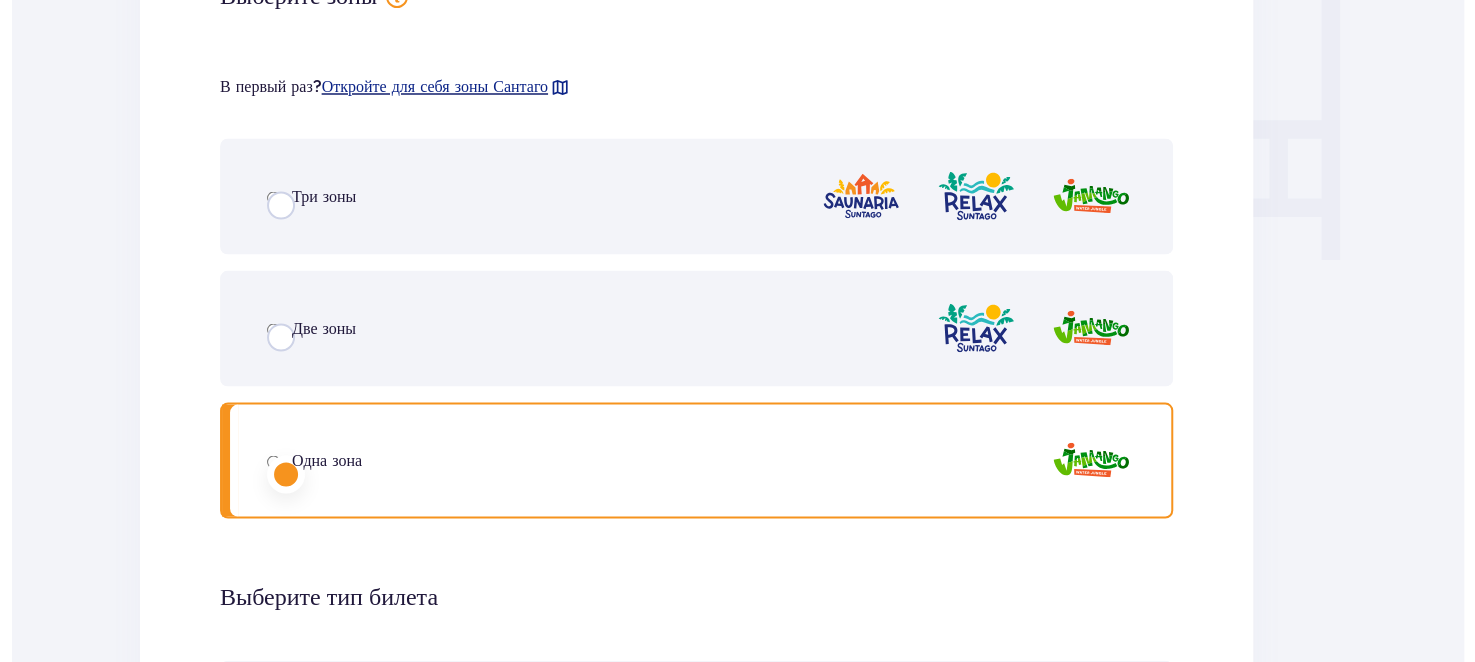 scroll, scrollTop: 0, scrollLeft: 0, axis: both 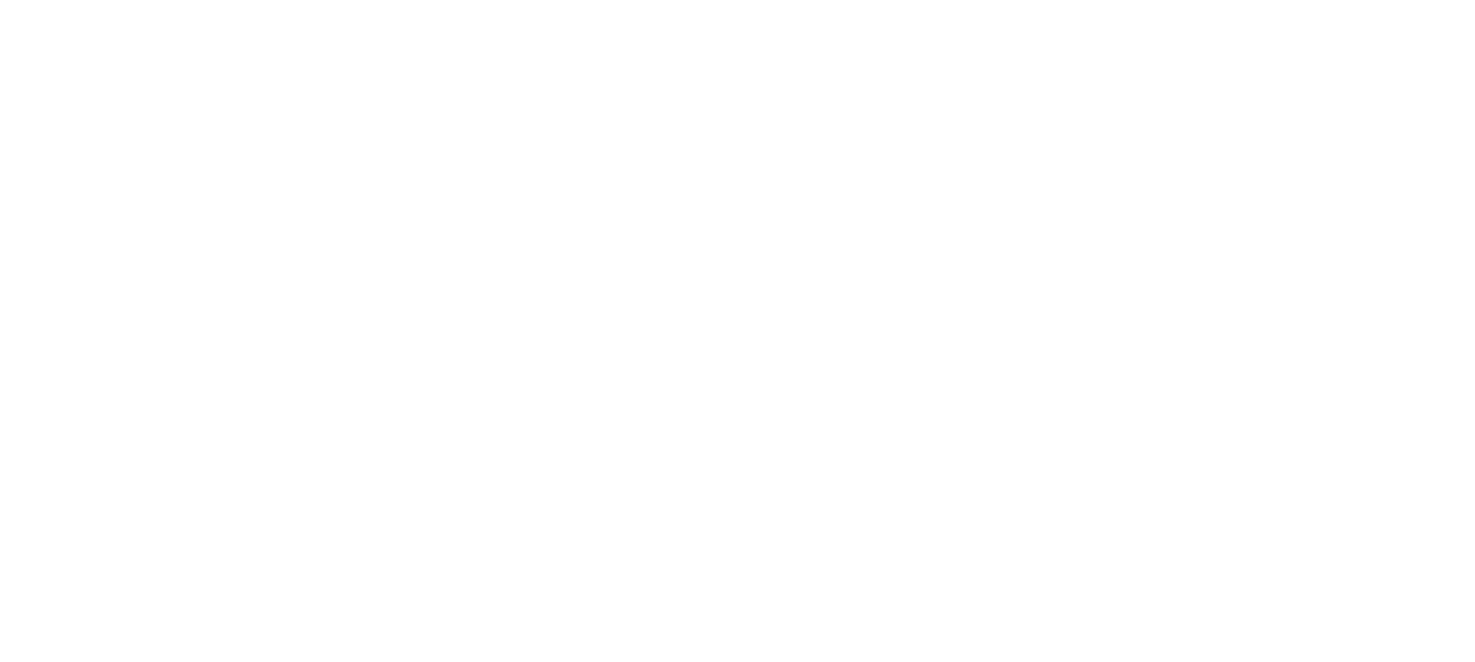 click on "Исходный текст Оцените этот перевод Ваш отзыв поможет нам улучшить Google Переводчик" at bounding box center [737, 4] 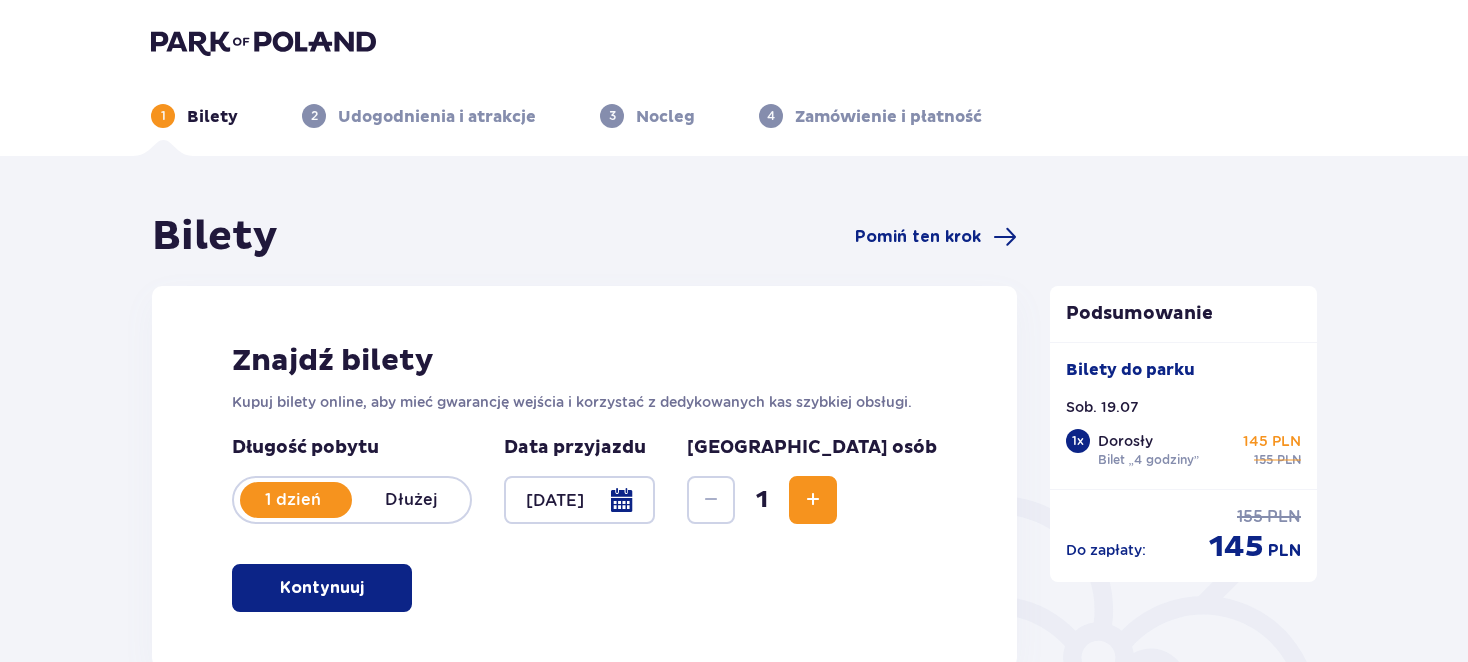 scroll, scrollTop: 0, scrollLeft: 0, axis: both 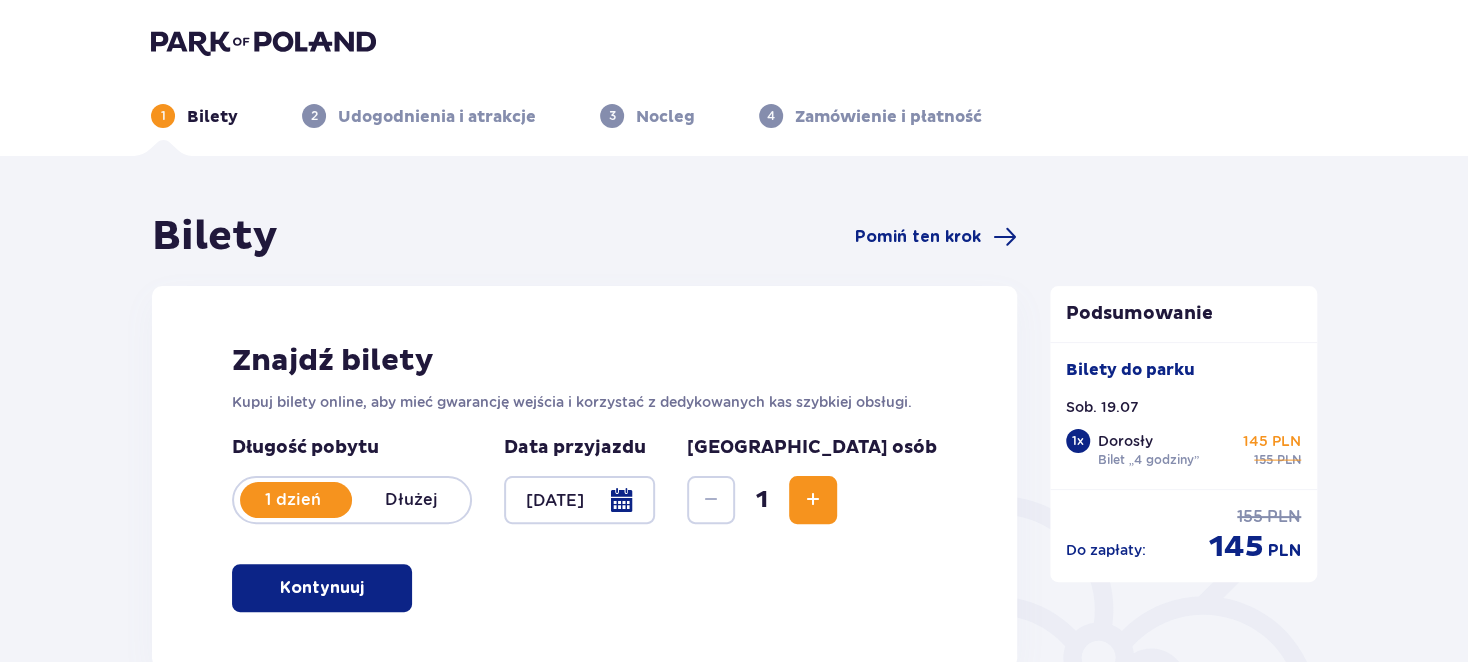 click at bounding box center [813, 500] 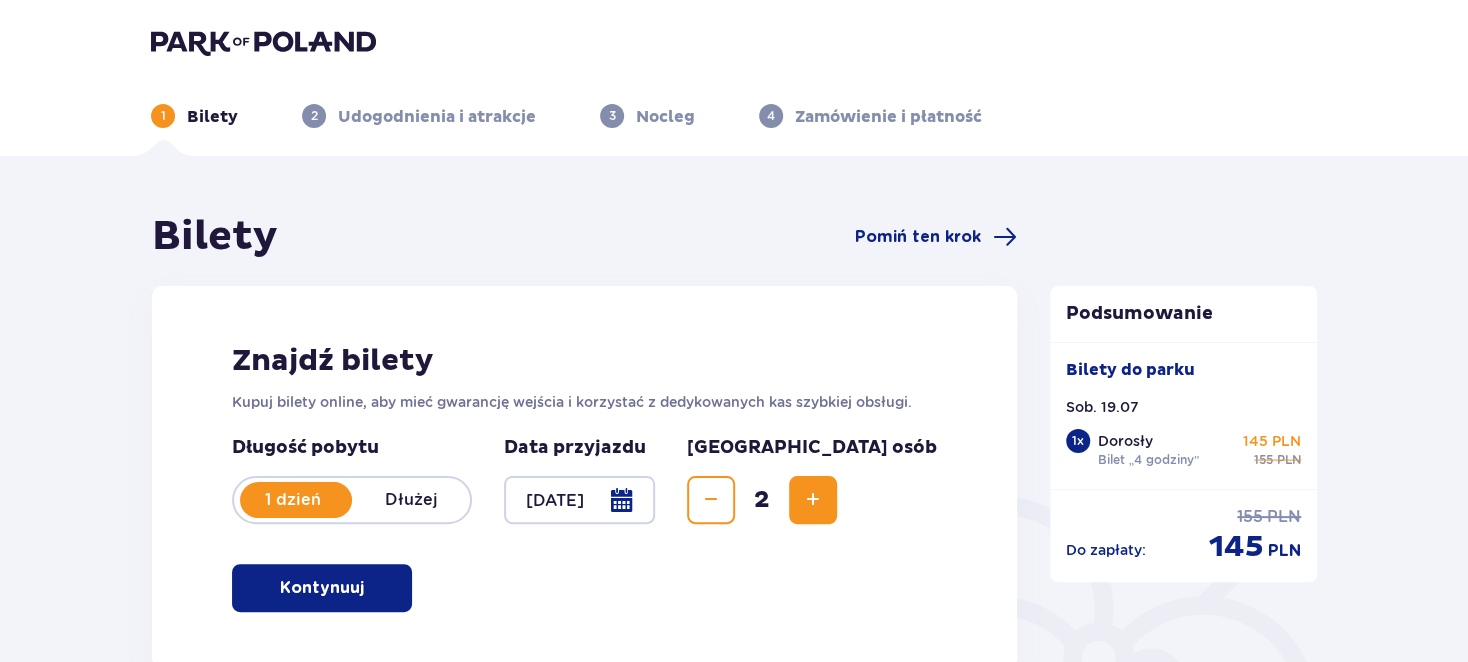 click on "Bilety Pomiń ten krok Znajdź bilety Kupuj bilety online, aby mieć gwarancję wejścia i korzystać z dedykowanych kas szybkiej obsługi. Długość pobytu 1 dzień Dłużej Data przyjazdu 19.07.25 Liczba osób 2 Kontynuuj Bilet   1 Usuń Wybierz typ gościa Dorosły 18 - 65 lat Dziecko do 90 cm Dziecko do 120 cm Dziecko do 16 lat Nastolatek 16 - 18 lat Senior 65+ lat Ciężarna Z niepełno­sprawnością Wybierz strefy Pierwszy raz?  Poznaj strefy Suntago Trzy strefy Dwie strefy Jedna strefa Wybierz rodzaj biletu Bilet „2 godziny” 120 PLN „Tropikalne wieczory" (Ndz. - Pt.): Wejdź po 17:00 i zostań do 5 godzin w cenie 2. Zobacz zasady promocji Bilet „4 godziny” 155 PLN Bilet „Cały dzień” 175 PLN Bilet   2 Usuń Wybierz typ gościa Dorosły 18 - 65 lat Dziecko do 90 cm Dziecko do 120 cm Dziecko do 16 lat Nastolatek 16 - 18 lat Senior 65+ lat Ciężarna Z niepełno­sprawnością Kontynuuj" at bounding box center (584, 1557) 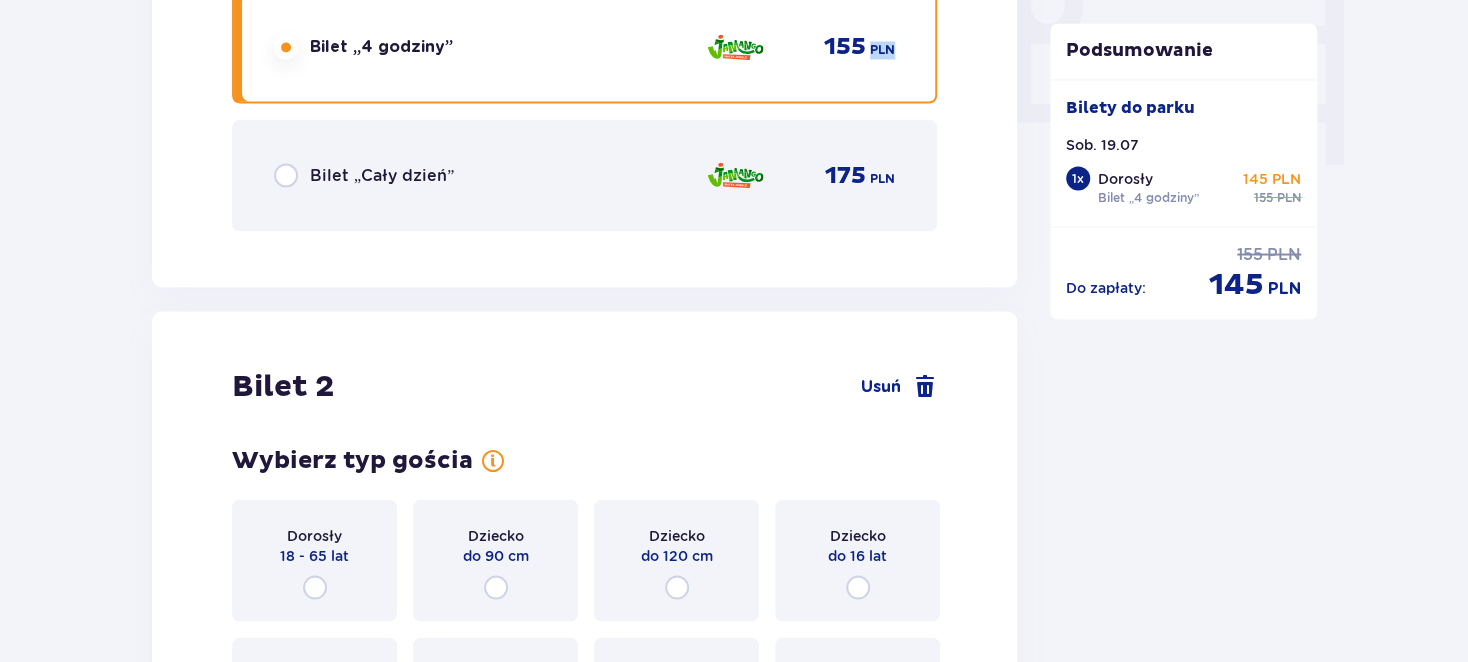 click on "Bilety Pomiń ten krok Znajdź bilety Kupuj bilety online, aby mieć gwarancję wejścia i korzystać z dedykowanych kas szybkiej obsługi. Długość pobytu 1 dzień Dłużej Data przyjazdu 19.07.25 Liczba osób 2 Kontynuuj Bilet   1 Usuń Wybierz typ gościa Dorosły 18 - 65 lat Dziecko do 90 cm Dziecko do 120 cm Dziecko do 16 lat Nastolatek 16 - 18 lat Senior 65+ lat Ciężarna Z niepełno­sprawnością Wybierz strefy Pierwszy raz?  Poznaj strefy Suntago Trzy strefy Dwie strefy Jedna strefa Wybierz rodzaj biletu Bilet „2 godziny” 120 PLN „Tropikalne wieczory" (Ndz. - Pt.): Wejdź po 17:00 i zostań do 5 godzin w cenie 2. Zobacz zasady promocji Bilet „4 godziny” 155 PLN Bilet „Cały dzień” 175 PLN Bilet   2 Usuń Wybierz typ gościa Dorosły 18 - 65 lat Dziecko do 90 cm Dziecko do 120 cm Dziecko do 16 lat Nastolatek 16 - 18 lat Senior 65+ lat Ciężarna Z niepełno­sprawnością Kontynuuj" at bounding box center (584, -435) 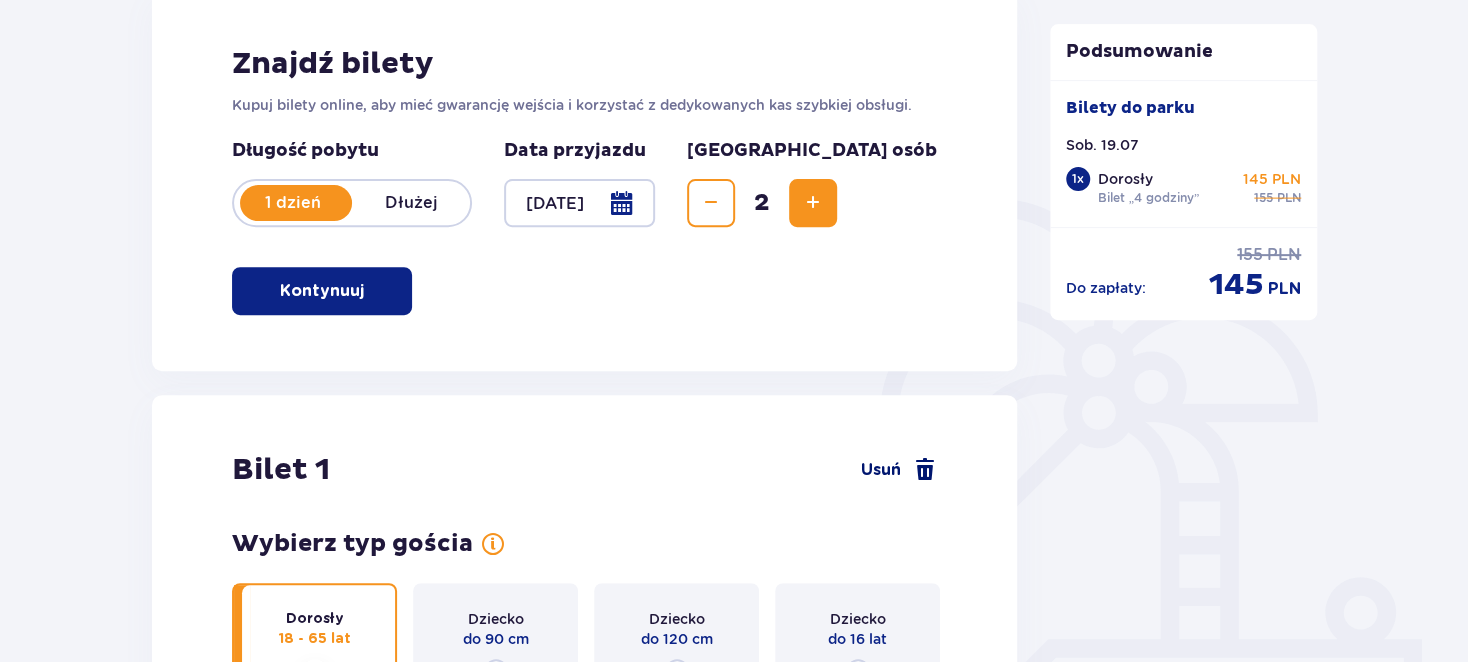 scroll, scrollTop: 274, scrollLeft: 0, axis: vertical 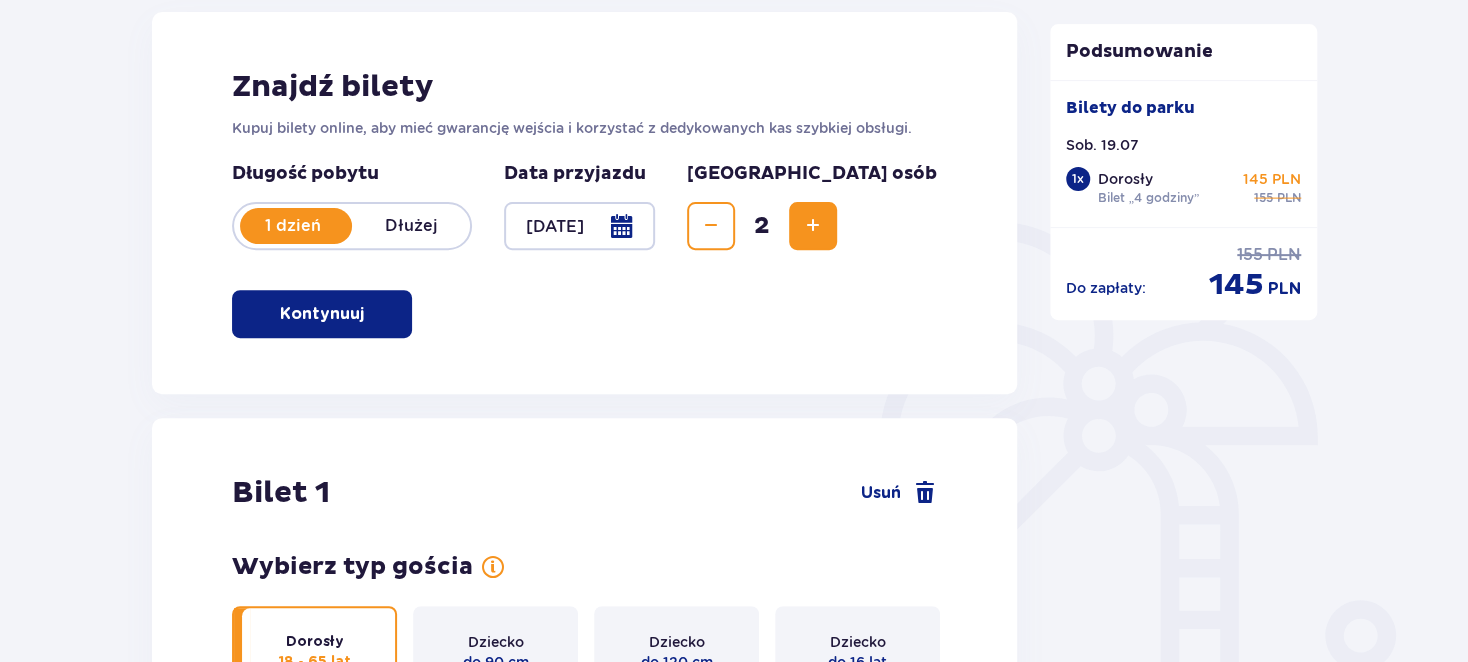 click at bounding box center [813, 226] 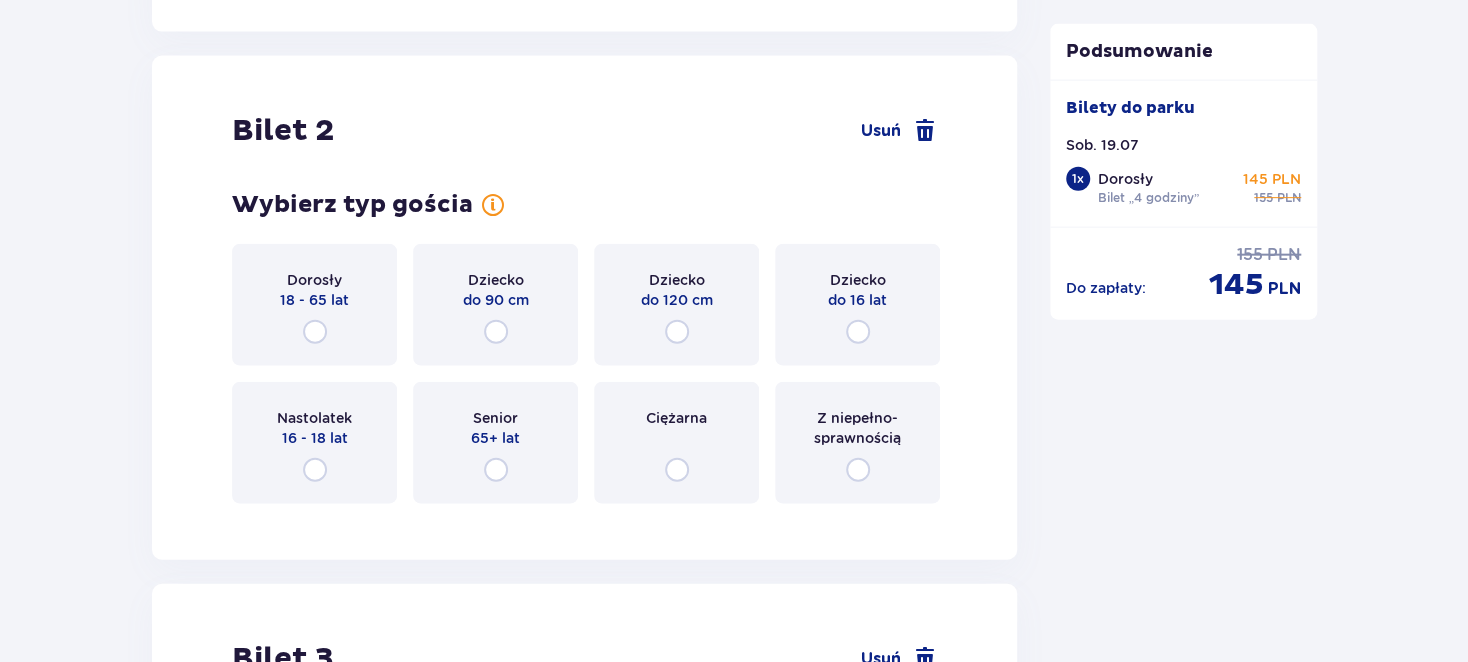 click on "Bilety Pomiń ten krok Znajdź bilety Kupuj bilety online, aby mieć gwarancję wejścia i korzystać z dedykowanych kas szybkiej obsługi. Długość pobytu 1 dzień Dłużej Data przyjazdu 19.07.25 Liczba osób 3 Oferta specjalna Pakiet Family 2+2    -  640 PLN Całodniowe bilety do strefy Jamango (2 dorosłych i 2 dzieci do 16 lat) Voucher 100 zł w cenie: do wykorzystania online lub na miejscu (np. w restauracji) Zasady oferty Kontynuuj bez pakietu Bilet   1 Usuń Wybierz typ gościa Dorosły 18 - 65 lat Dziecko do 90 cm Dziecko do 120 cm Dziecko do 16 lat Nastolatek 16 - 18 lat Senior 65+ lat Ciężarna Z niepełno­sprawnością Wybierz strefy Pierwszy raz?  Poznaj strefy Suntago Trzy strefy Dwie strefy Jedna strefa Wybierz rodzaj biletu Bilet „2 godziny” 120 PLN „Tropikalne wieczory" (Ndz. - Pt.): Wejdź po 17:00 i zostań do 5 godzin w cenie 2. Zobacz zasady promocji Bilet „4 godziny” 155 PLN Bilet „Cały dzień” 175 PLN Bilet   2 Usuń Wybierz typ gościa Dorosły 18 - 65 lat Dziecko" at bounding box center (584, -547) 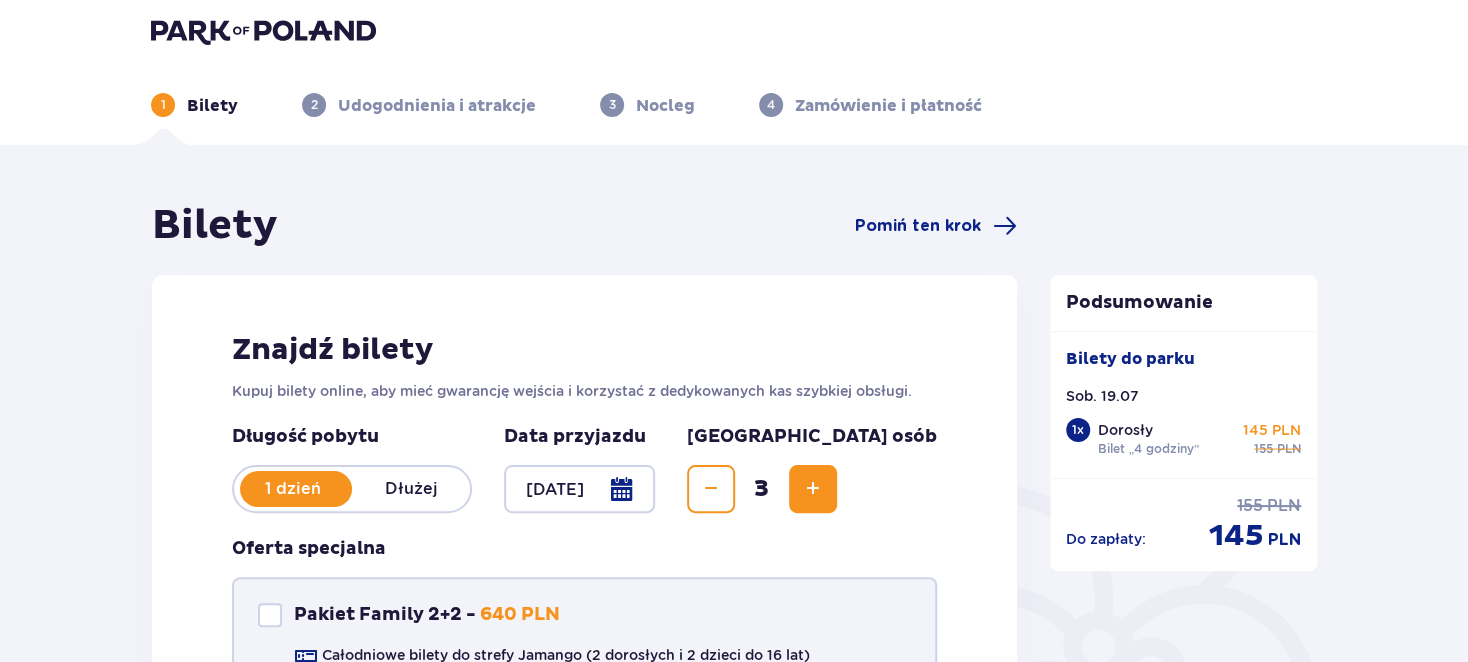 scroll, scrollTop: 0, scrollLeft: 0, axis: both 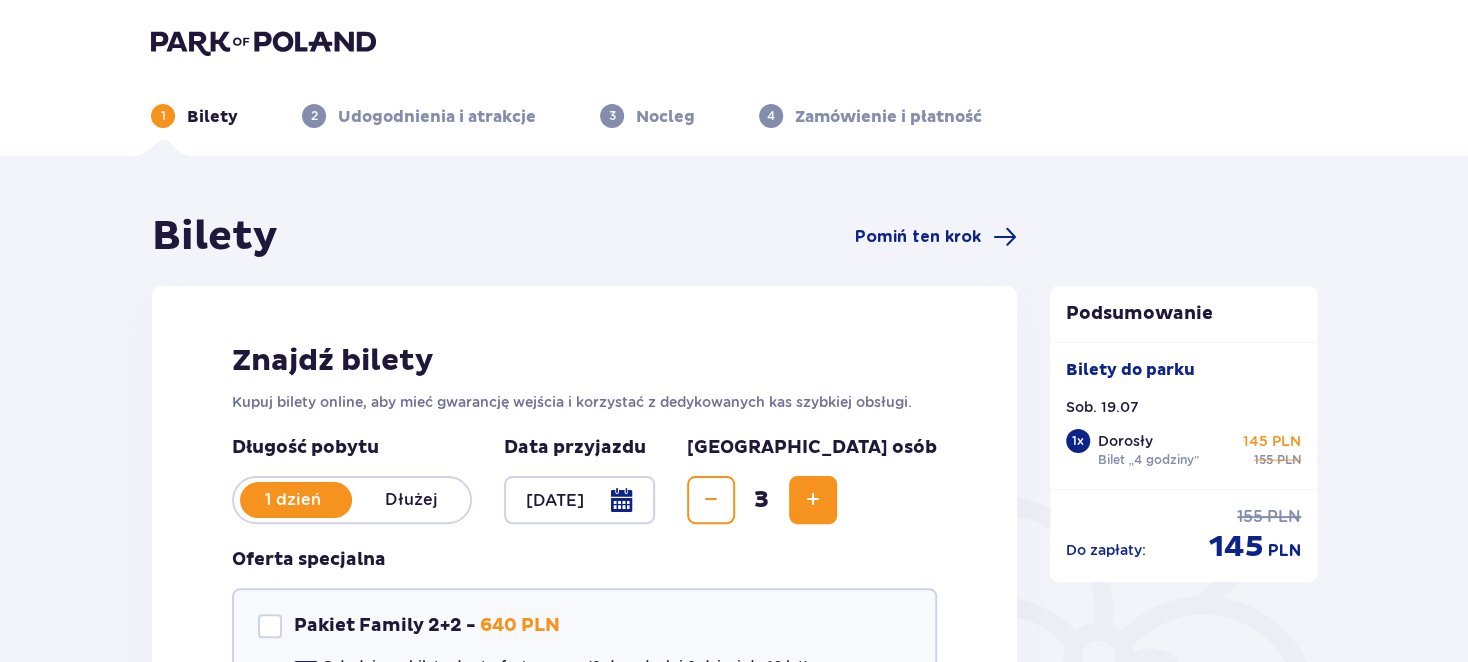 click at bounding box center [813, 500] 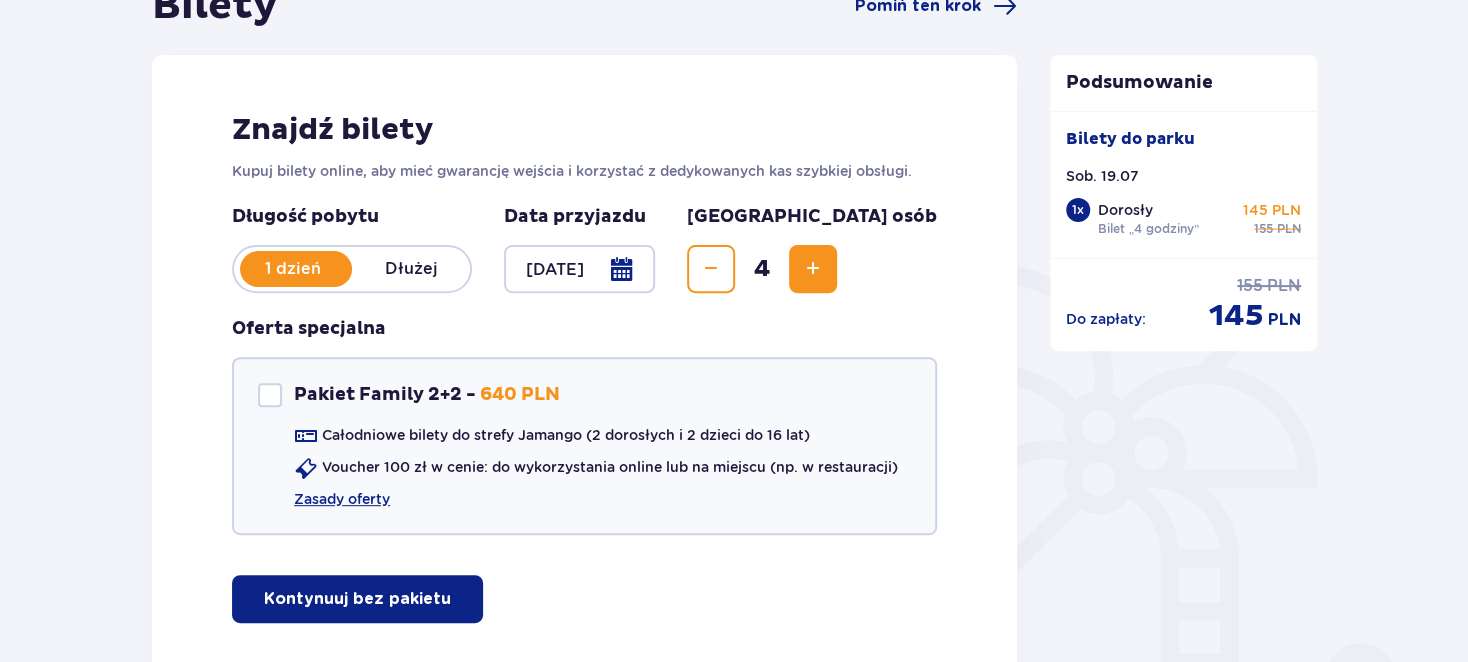 scroll, scrollTop: 231, scrollLeft: 0, axis: vertical 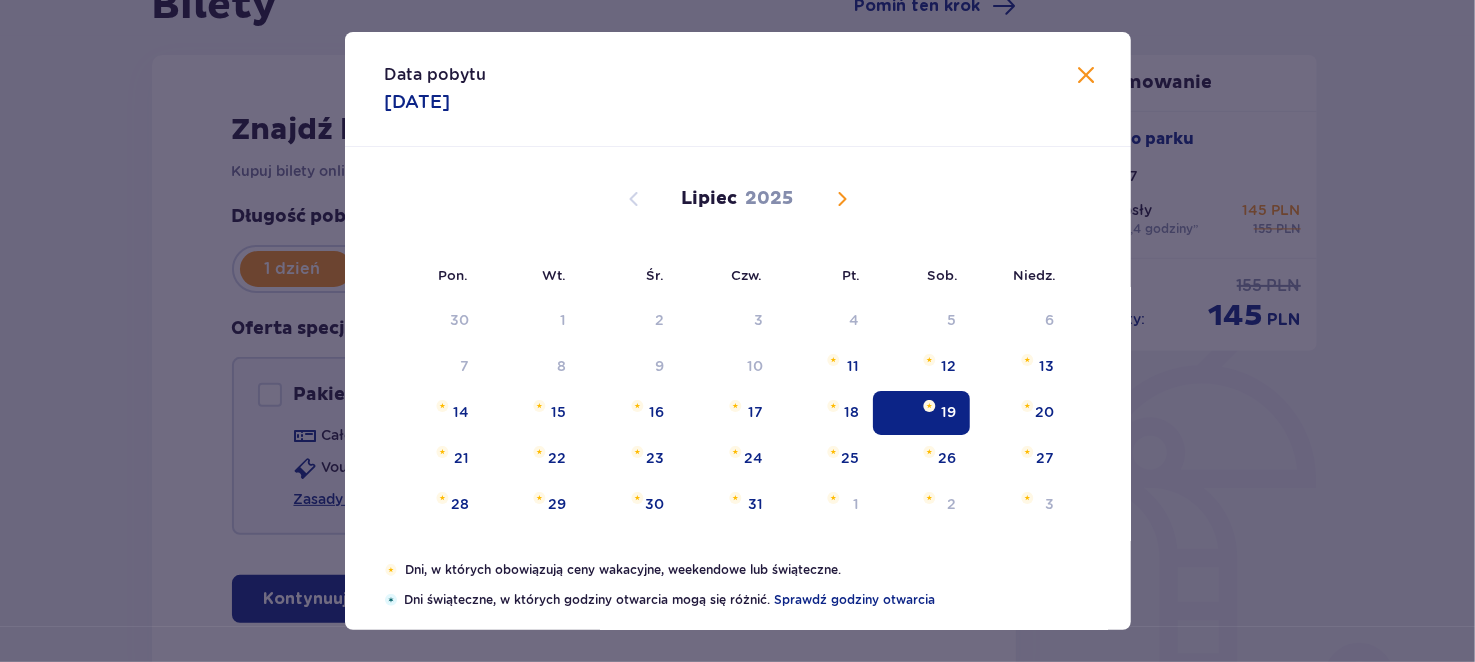 click on "Data pobytu 19.07.2025 Pon. Wt. Śr. Czw. Pt. Sob. Niedz. Czerwiec 2025 26 27 28 29 30 31 1 2 3 4 5 6 7 8 9 10 11 12 13 14 15 16 17 18 19 20 21 22 23 24 25 26 27 28 29 30 1 2 3 4 5 6 Lipiec 2025 30 1 2 3 4 5 6 7 8 9 10 11 12 13 14 15 16 17 18 19 20 21 22 23 24 25 26 27 28 29 30 31 1 2 3 Sierpień 2025 28 29 30 31 1 2 3 4 5 6 7 8 9 10 11 12 13 14 15 16 17 18 19 20 21 22 23 24 25 26 27 28 29 30 31 Dni, w których obowiązują ceny wakacyjne, weekendowe lub świąteczne. Dni świąteczne, w których godziny otwarcia mogą się różnić.   Sprawdź godziny otwarcia Oszczędź 20 zł na każdym bilecie kupując 14+ dni wcześniej lub 10 zł kupując 1-13 dni wcześniej!  Cennik" at bounding box center (737, 331) 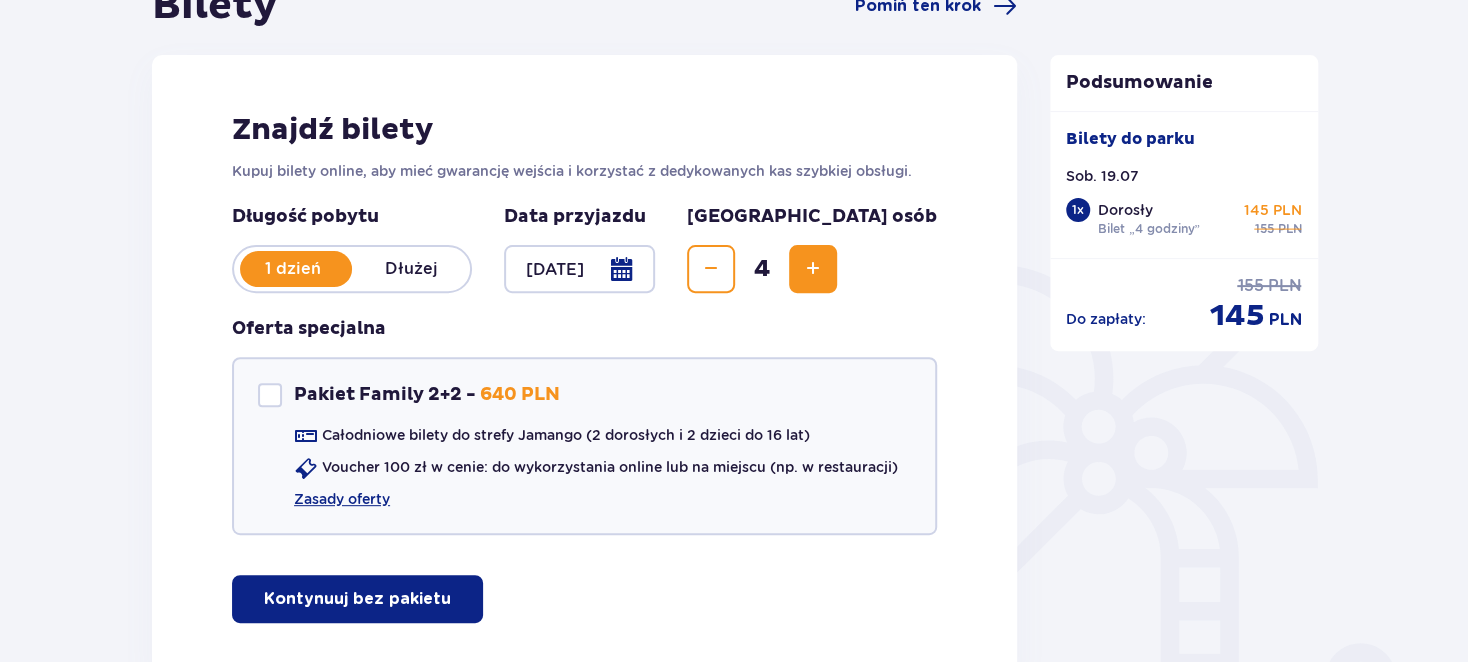 scroll, scrollTop: 391, scrollLeft: 0, axis: vertical 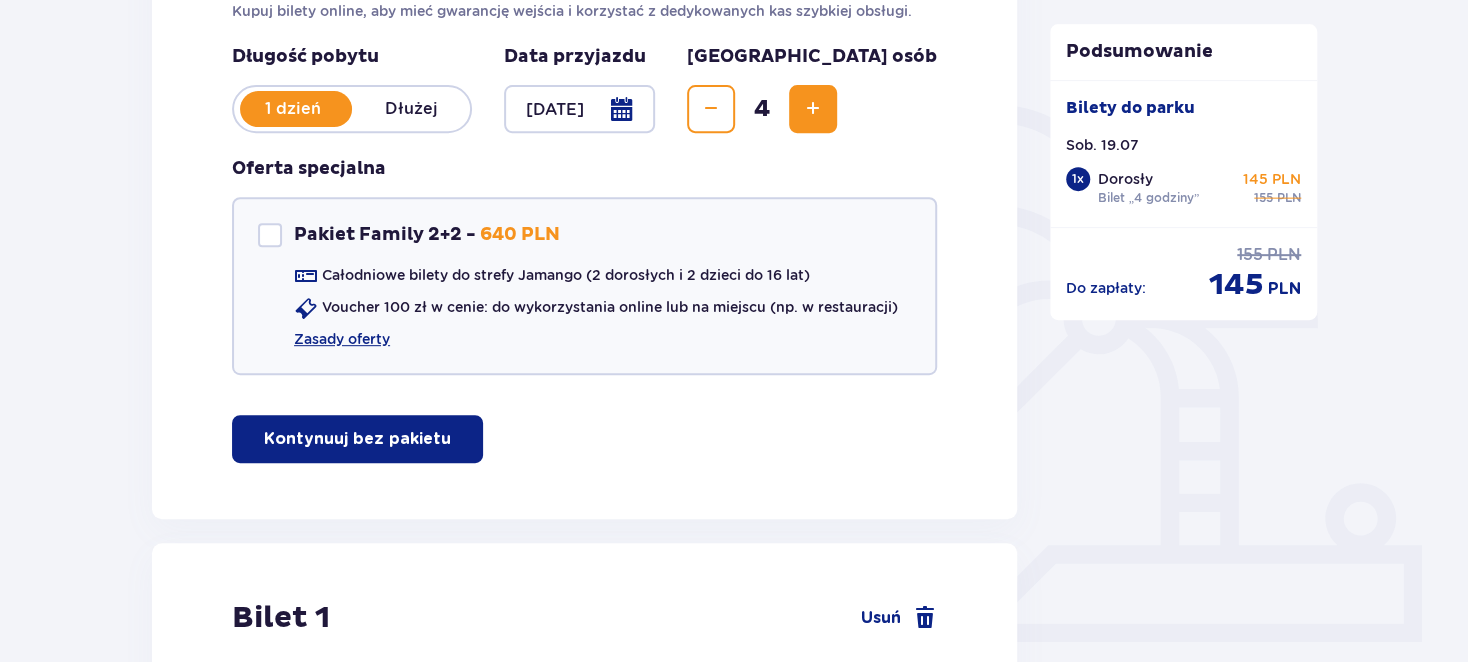 click on "Kontynuuj bez pakietu" at bounding box center (357, 439) 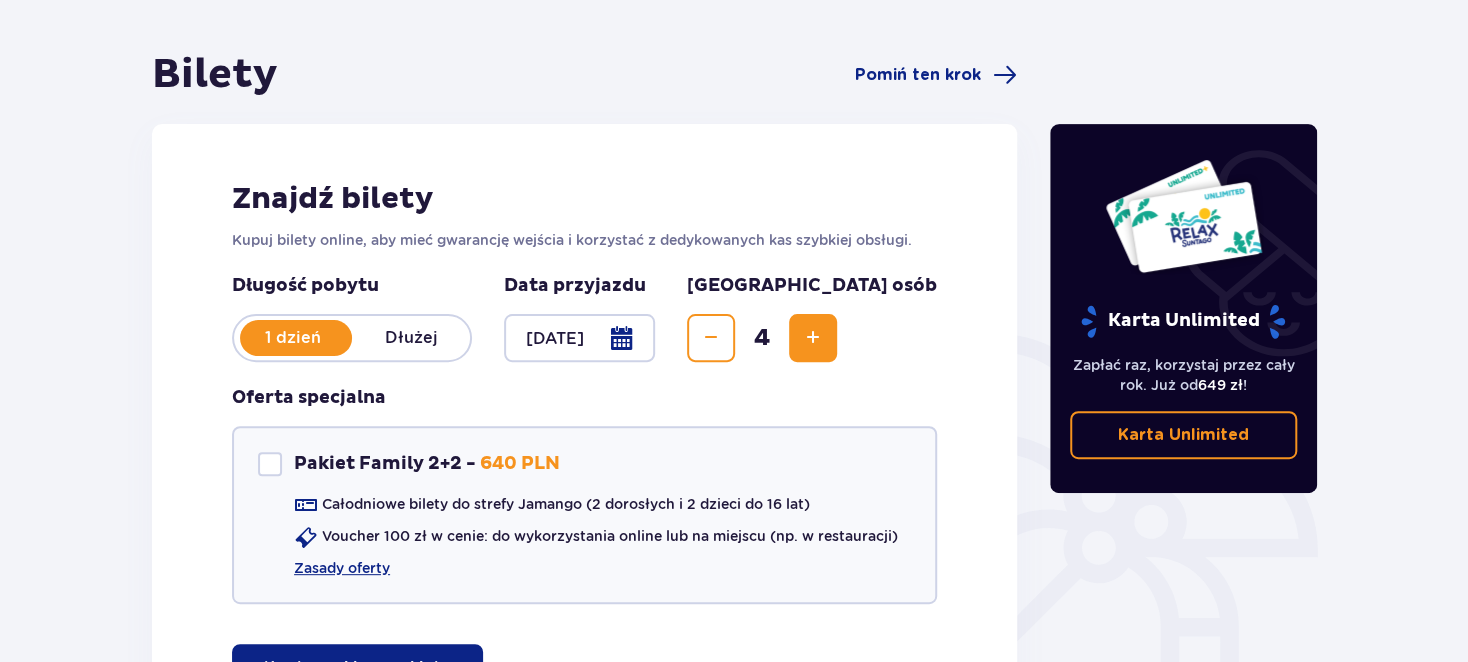 scroll, scrollTop: 122, scrollLeft: 0, axis: vertical 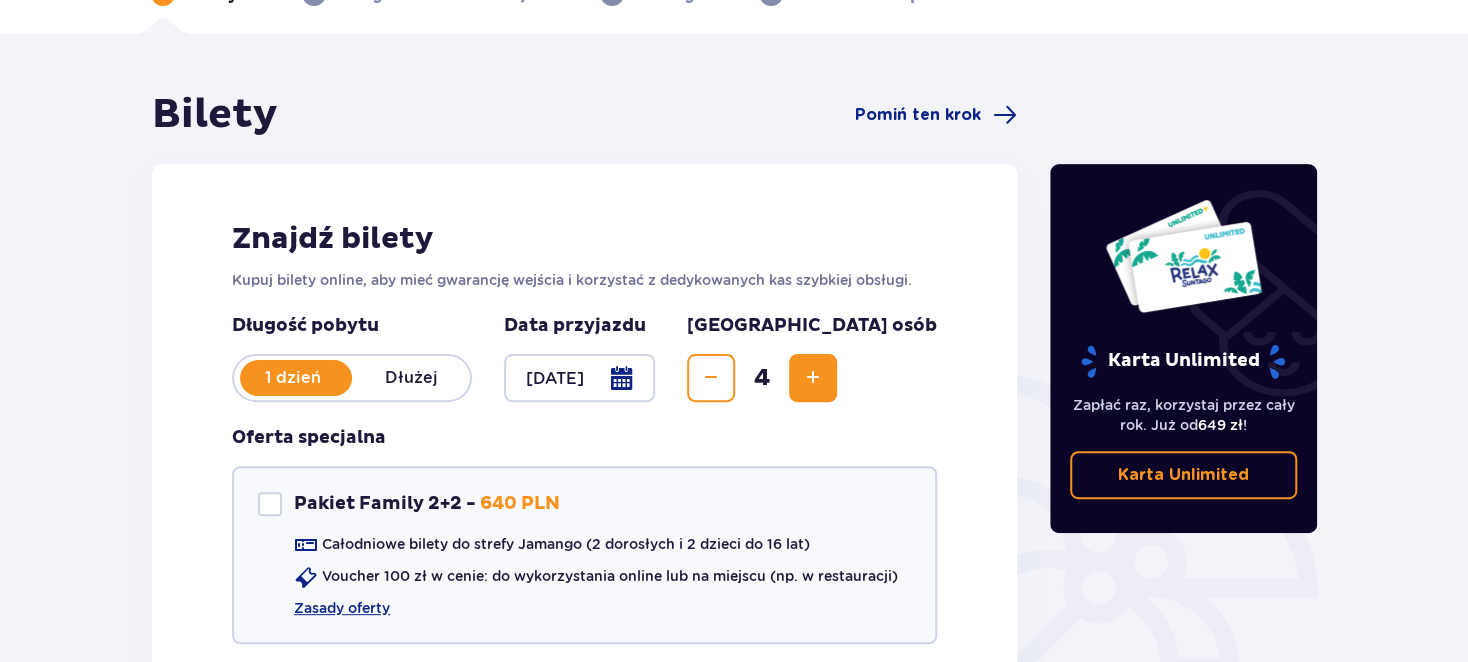 click at bounding box center [579, 378] 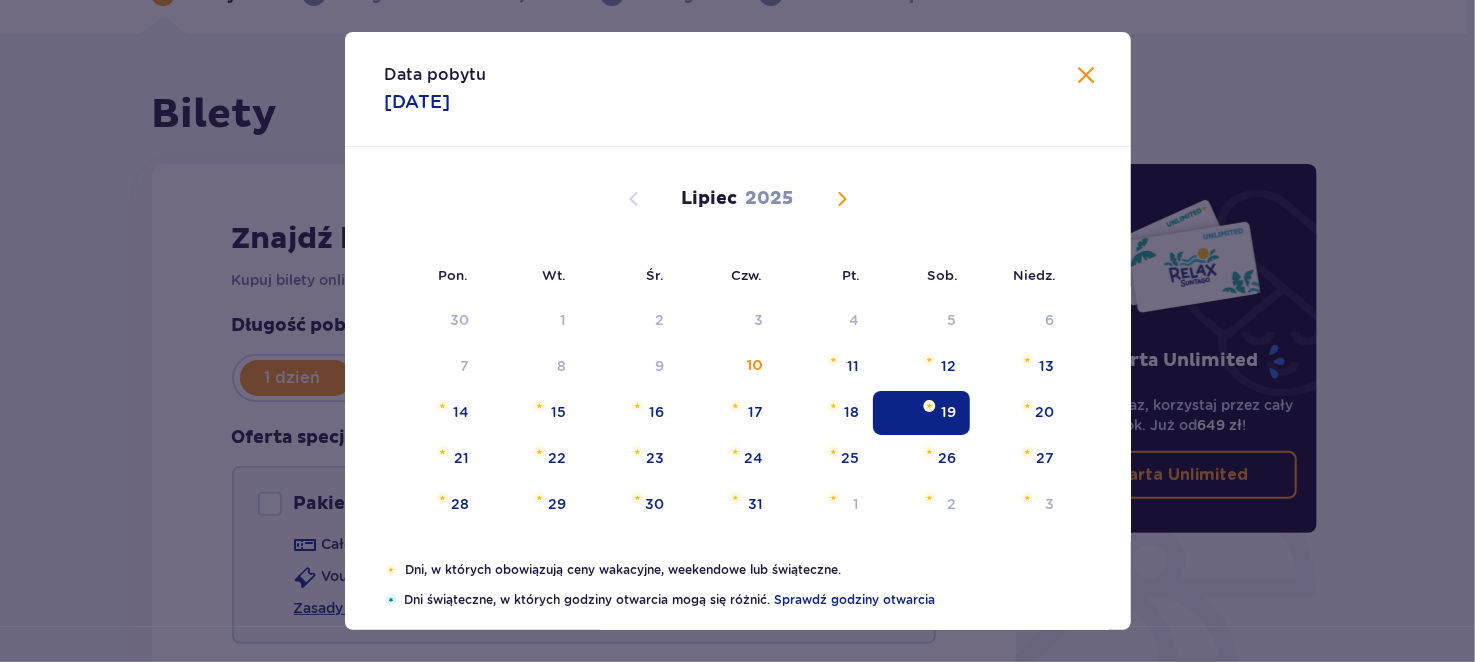 click on "Data pobytu 19.07.2025 Pon. Wt. Śr. Czw. Pt. Sob. Niedz. Czerwiec 2025 26 27 28 29 30 31 1 2 3 4 5 6 7 8 9 10 11 12 13 14 15 16 17 18 19 20 21 22 23 24 25 26 27 28 29 30 1 2 3 4 5 6 Lipiec 2025 30 1 2 3 4 5 6 7 8 9 10 11 12 13 14 15 16 17 18 19 20 21 22 23 24 25 26 27 28 29 30 31 1 2 3 Sierpień 2025 28 29 30 31 1 2 3 4 5 6 7 8 9 10 11 12 13 14 15 16 17 18 19 20 21 22 23 24 25 26 27 28 29 30 31 Dni, w których obowiązują ceny wakacyjne, weekendowe lub świąteczne. Dni świąteczne, w których godziny otwarcia mogą się różnić.   Sprawdź godziny otwarcia Oszczędź 20 zł na każdym bilecie kupując 14+ dni wcześniej lub 10 zł kupując 1-13 dni wcześniej!  Cennik" at bounding box center (737, 331) 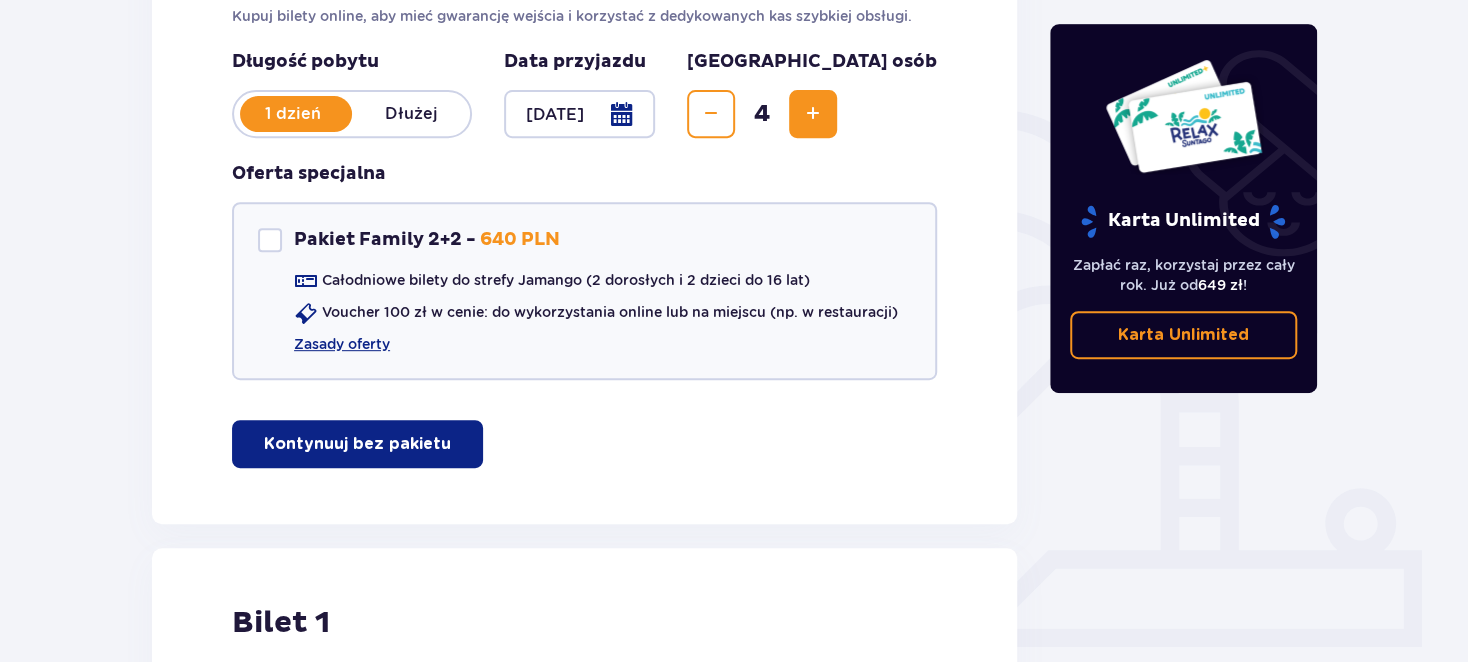 scroll, scrollTop: 385, scrollLeft: 0, axis: vertical 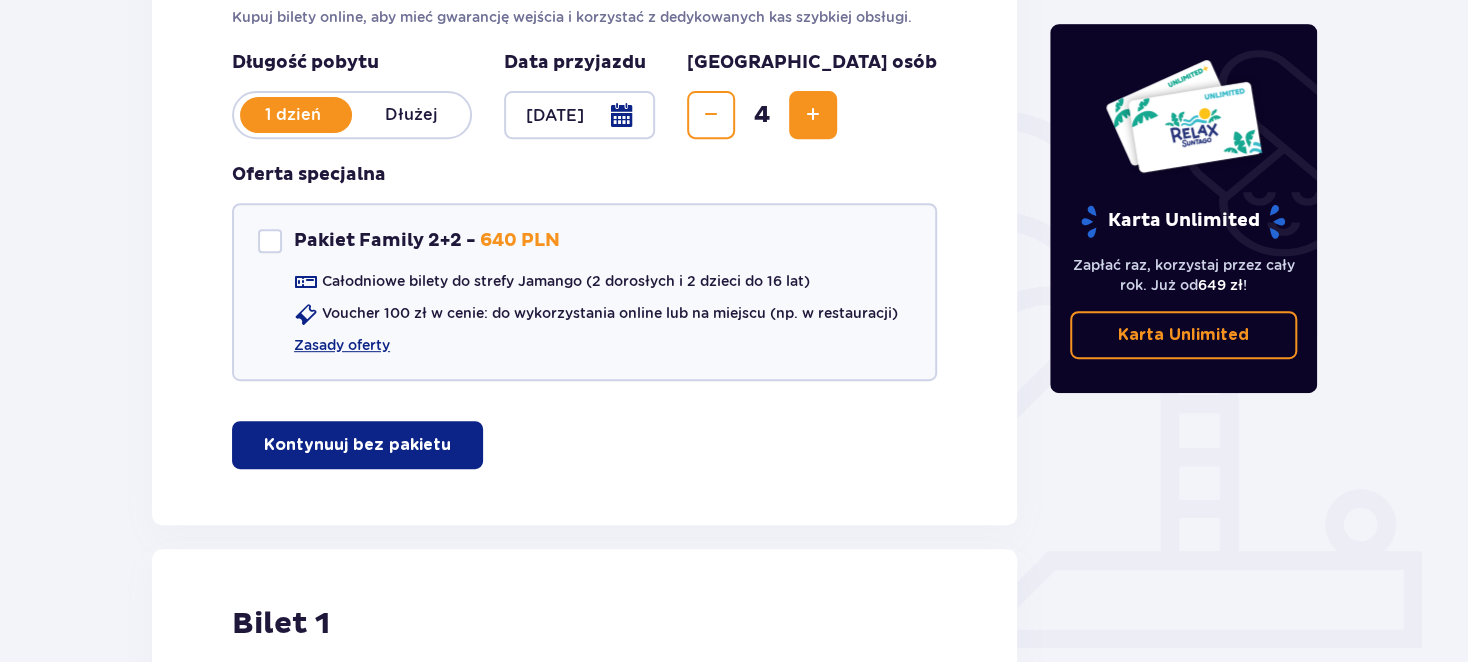 click at bounding box center (813, 115) 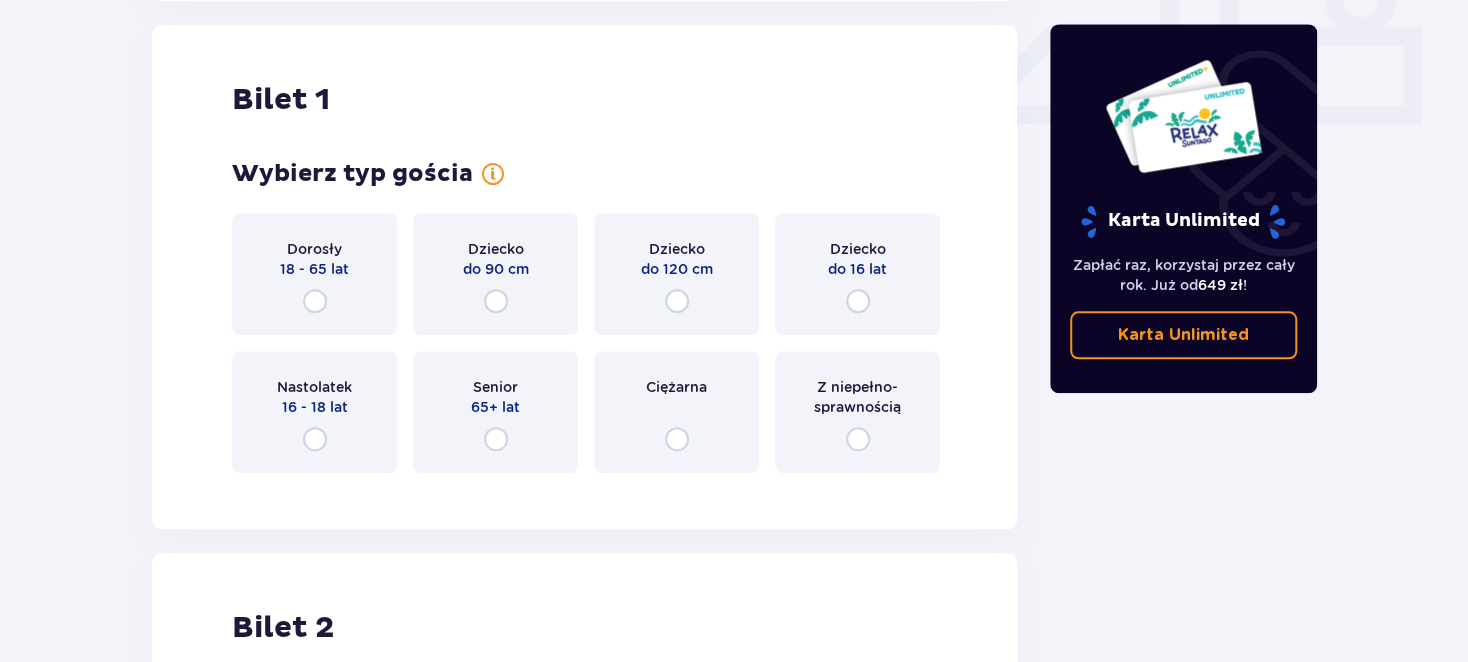 click on "Z niepełno­sprawnością" at bounding box center [857, 412] 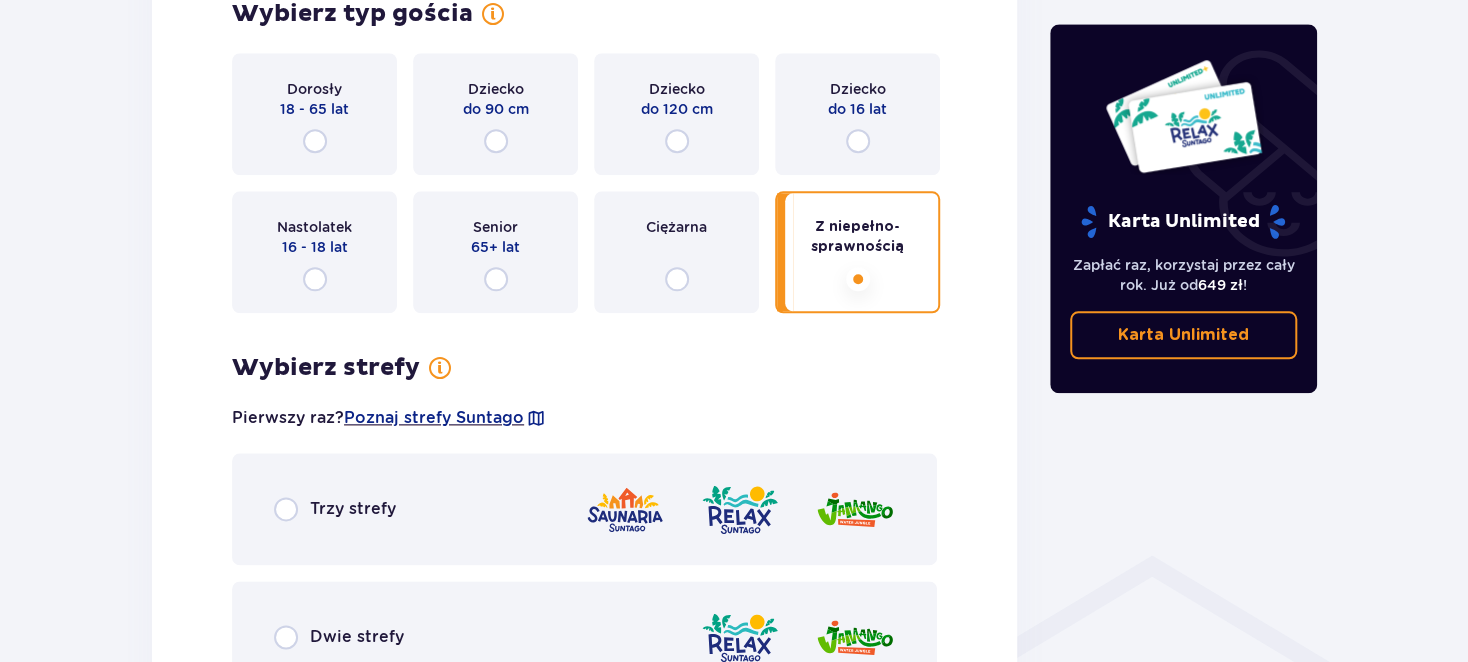 scroll, scrollTop: 1067, scrollLeft: 0, axis: vertical 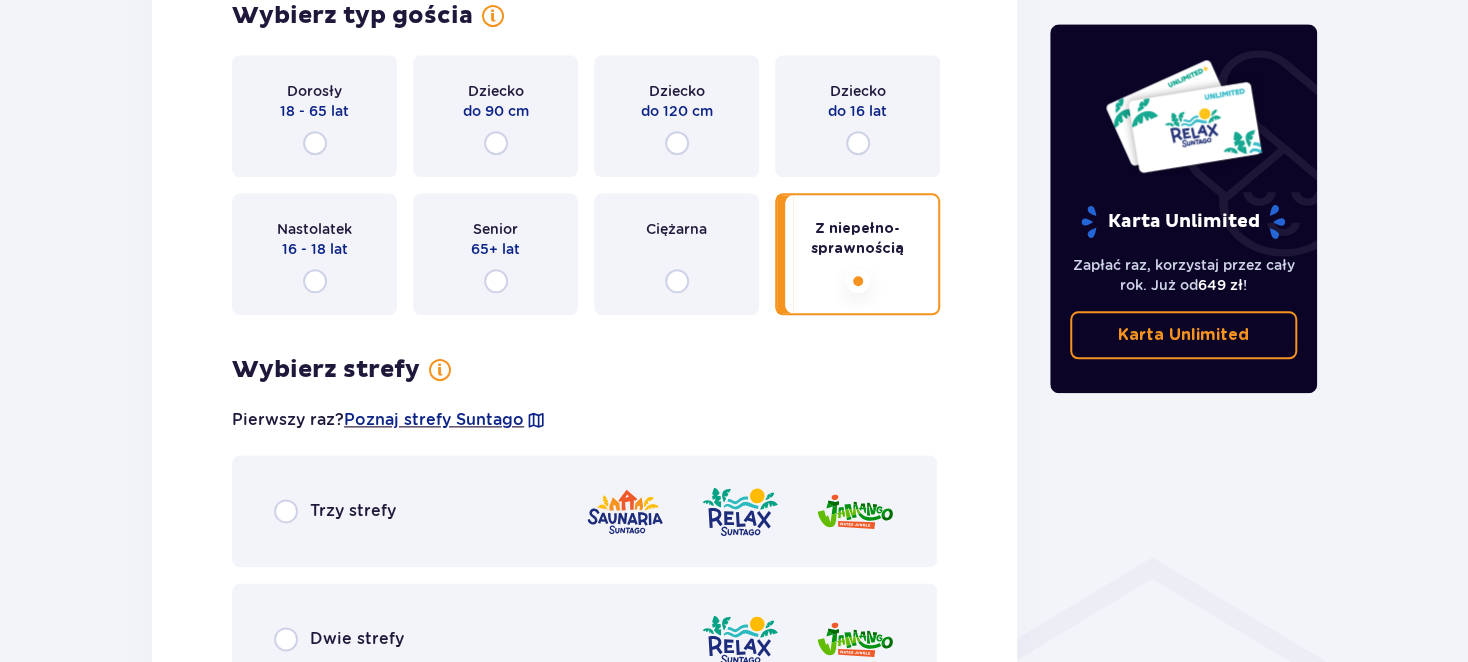 click on "Dorosły 18 - 65 lat" at bounding box center [314, 116] 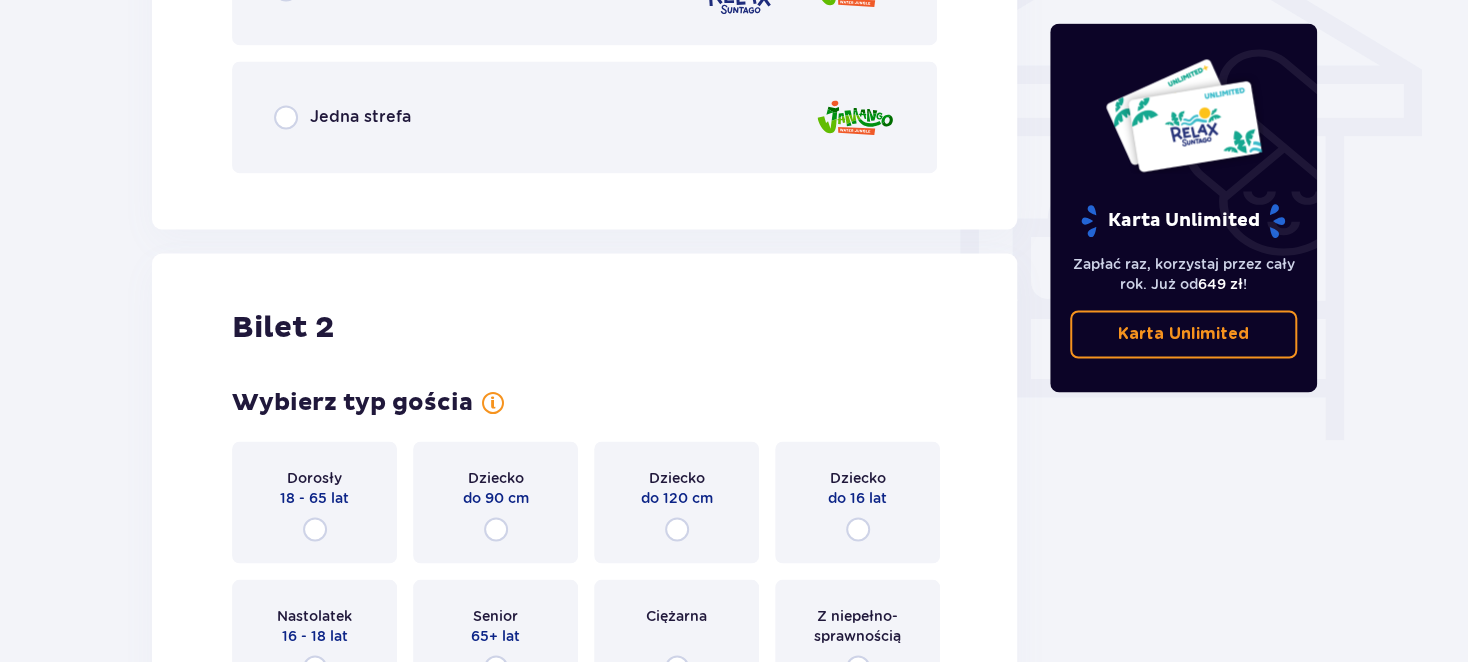 scroll, scrollTop: 1721, scrollLeft: 0, axis: vertical 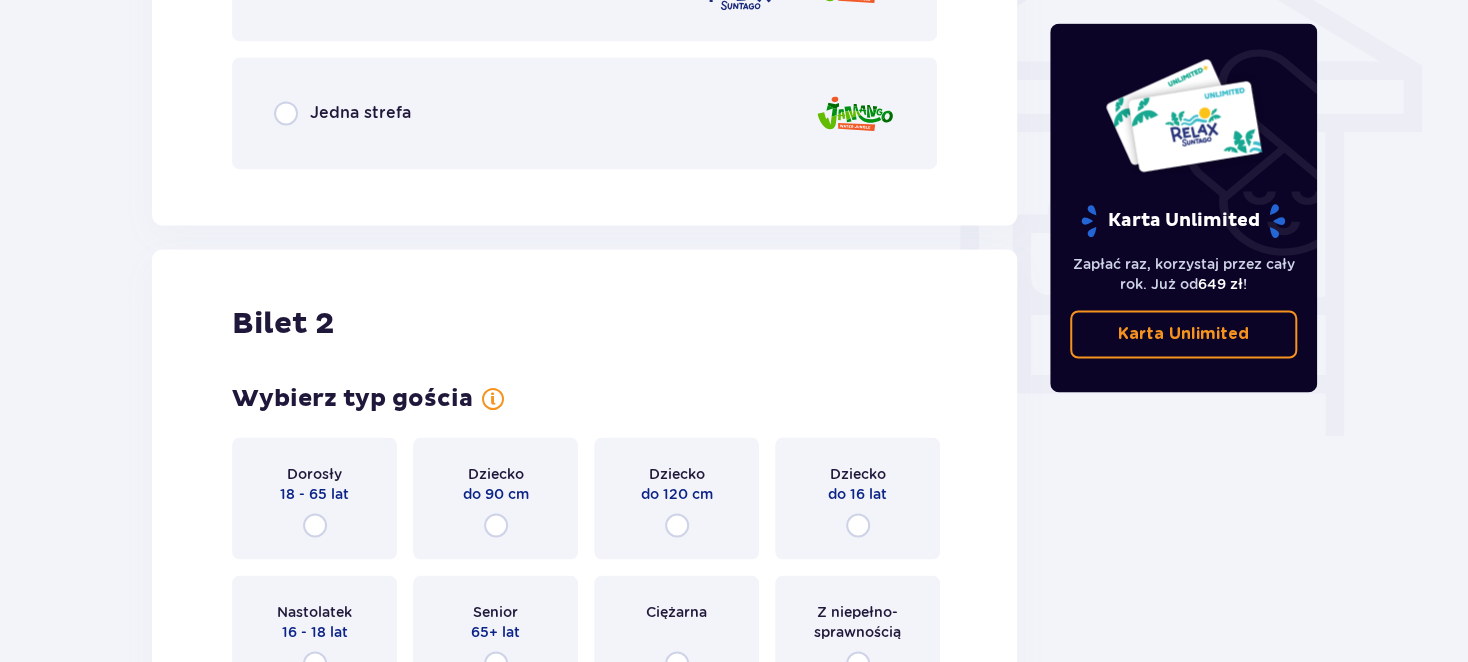 click on "Jedna strefa" at bounding box center [584, 113] 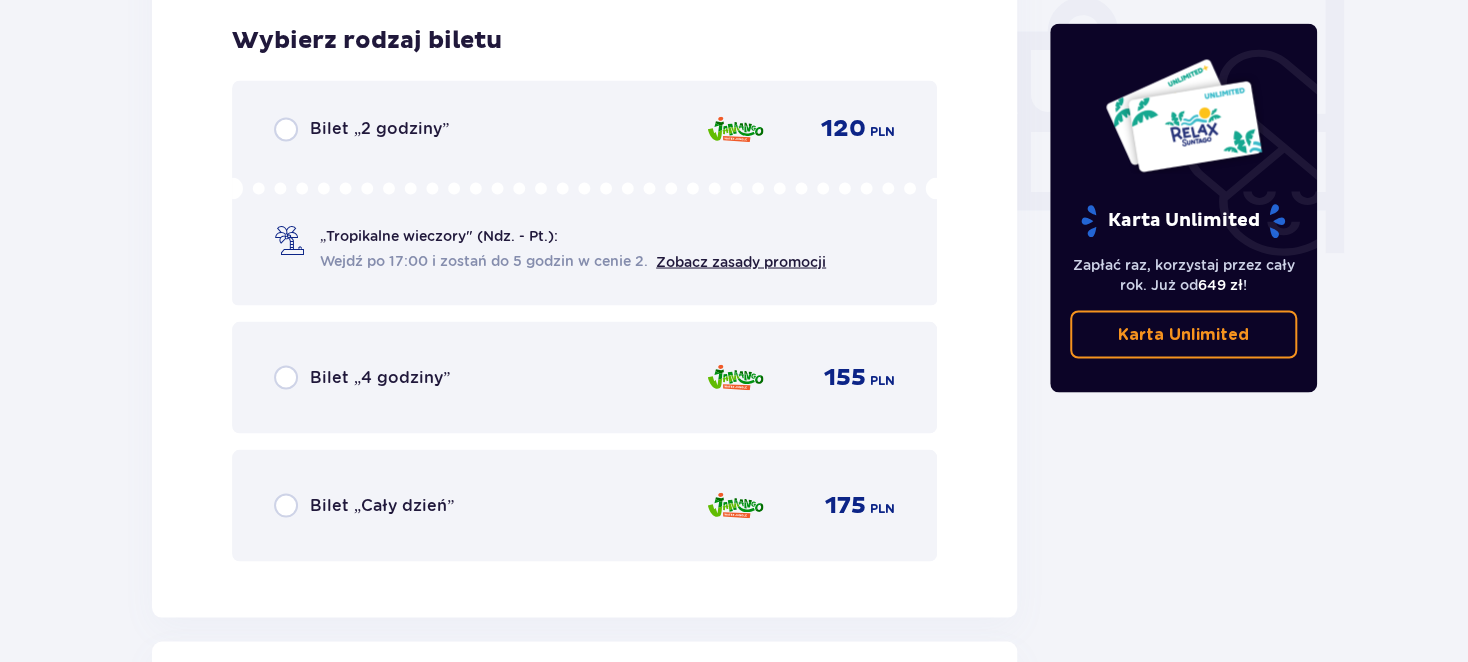 scroll, scrollTop: 1905, scrollLeft: 0, axis: vertical 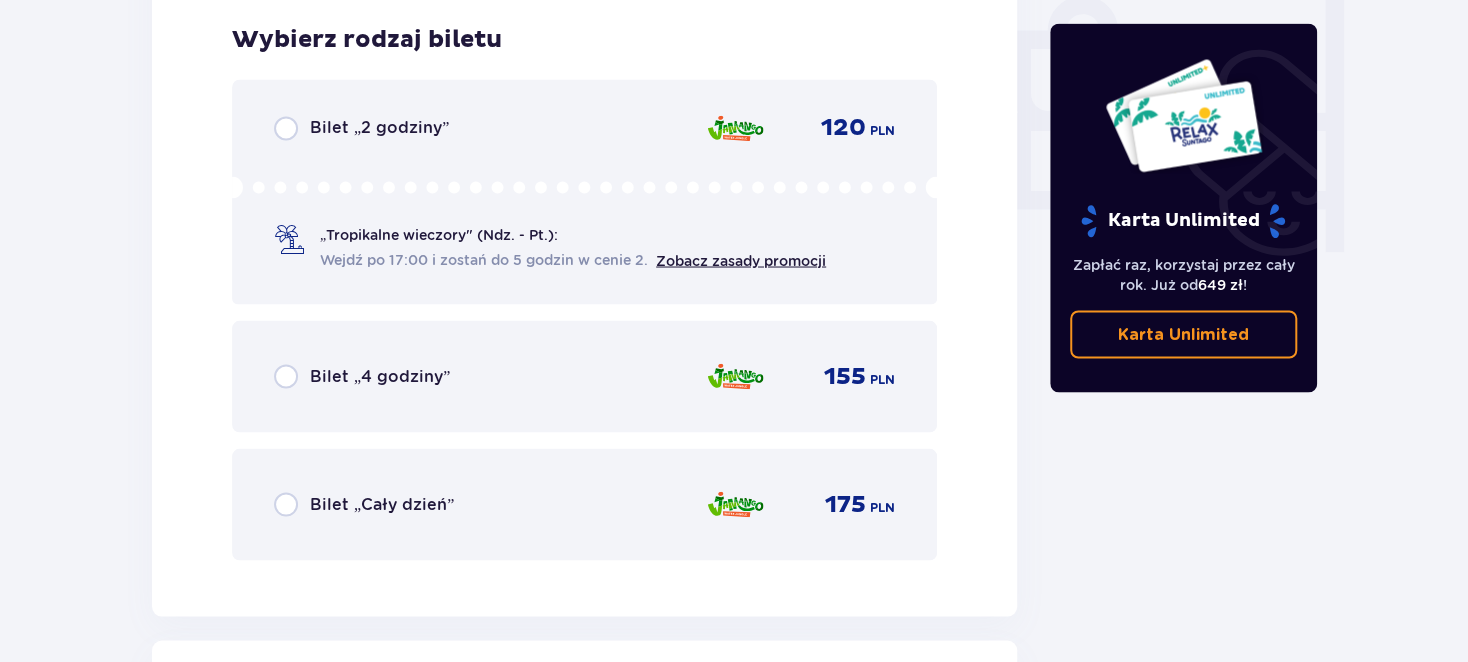 click on "Bilet „4 godziny” 155 PLN" at bounding box center [584, 376] 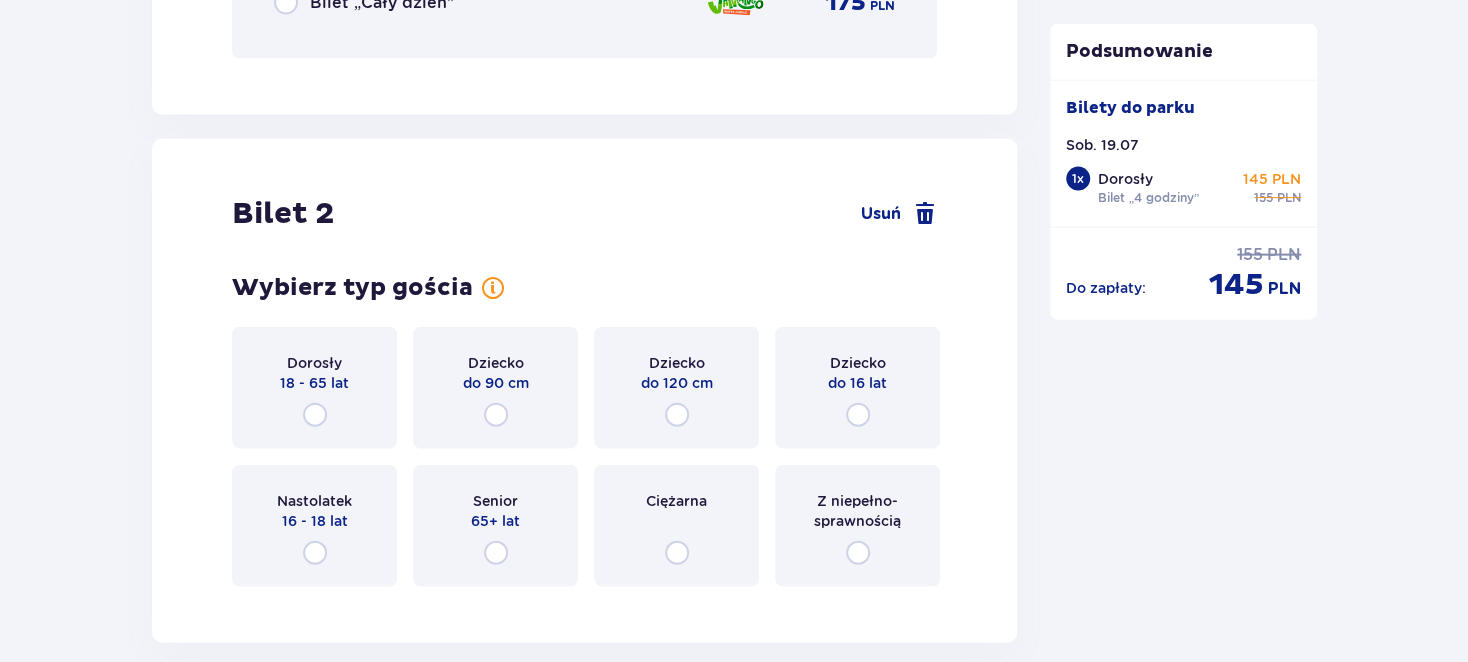 scroll, scrollTop: 2519, scrollLeft: 0, axis: vertical 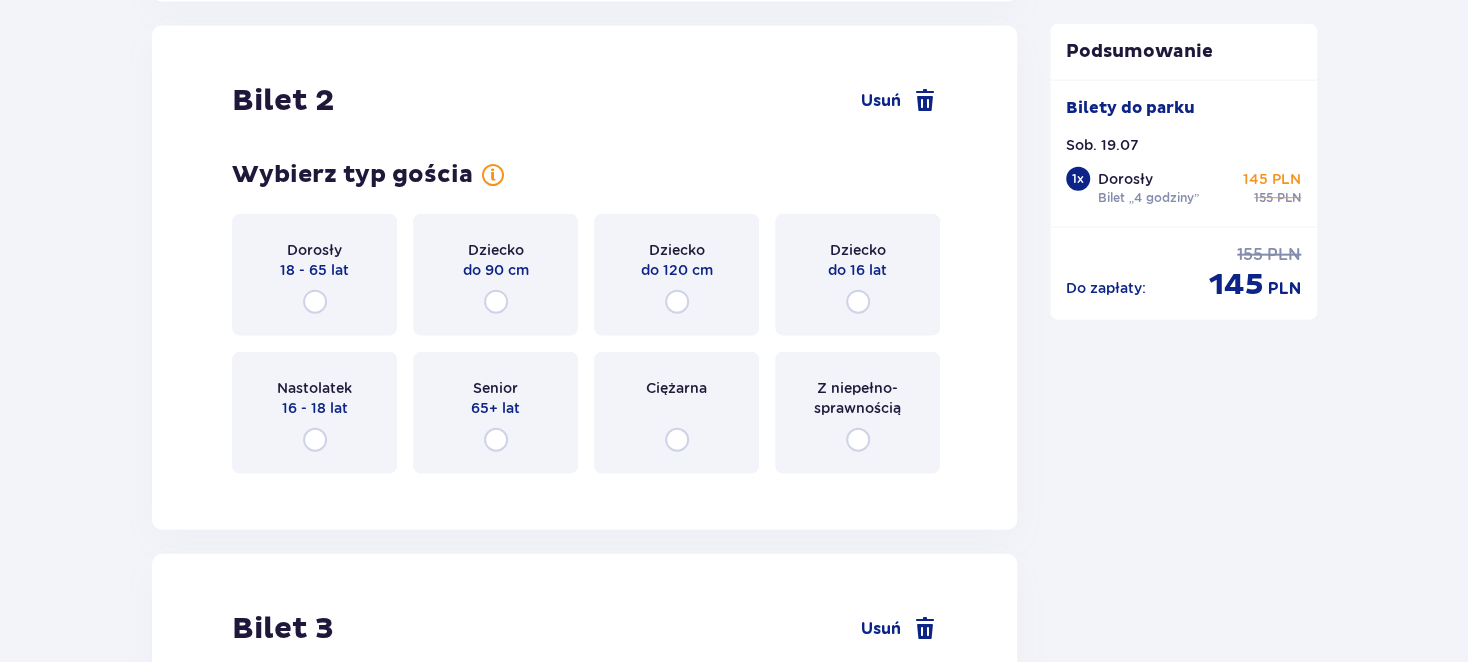 click on "Dorosły 18 - 65 lat" at bounding box center (314, 275) 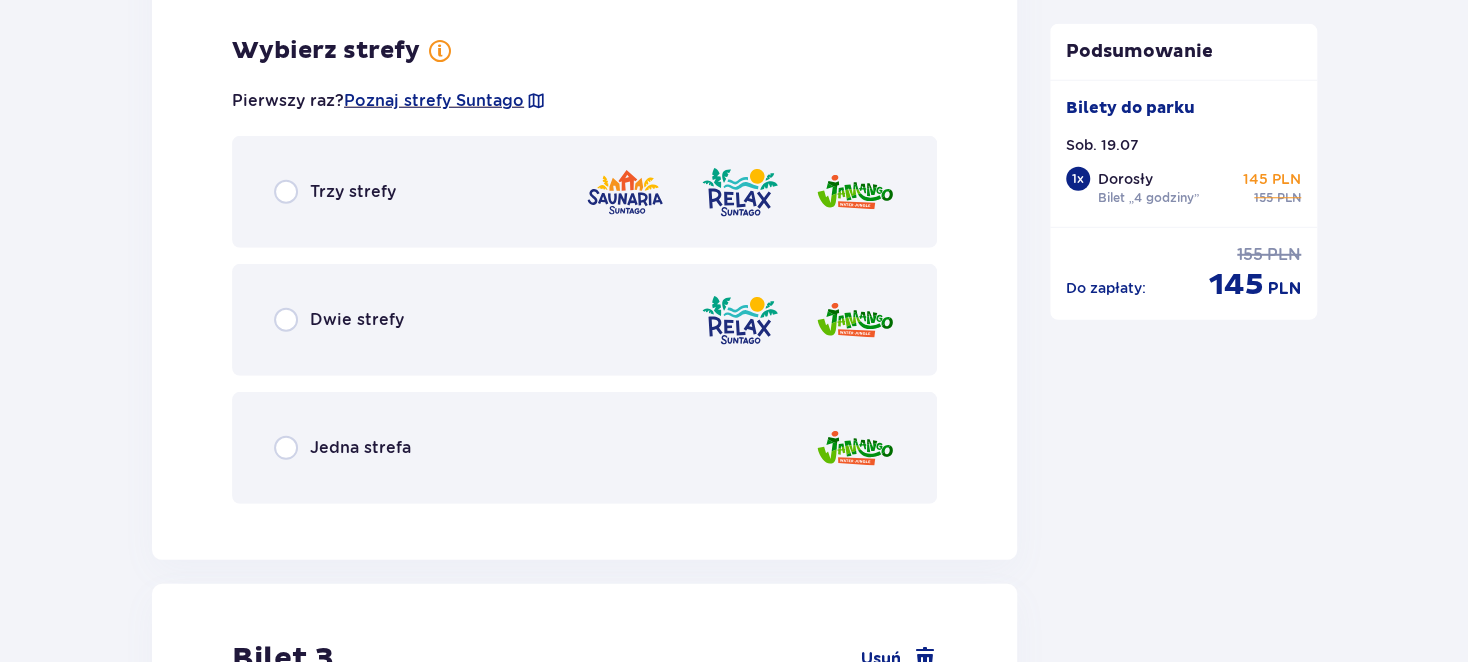 scroll, scrollTop: 3006, scrollLeft: 0, axis: vertical 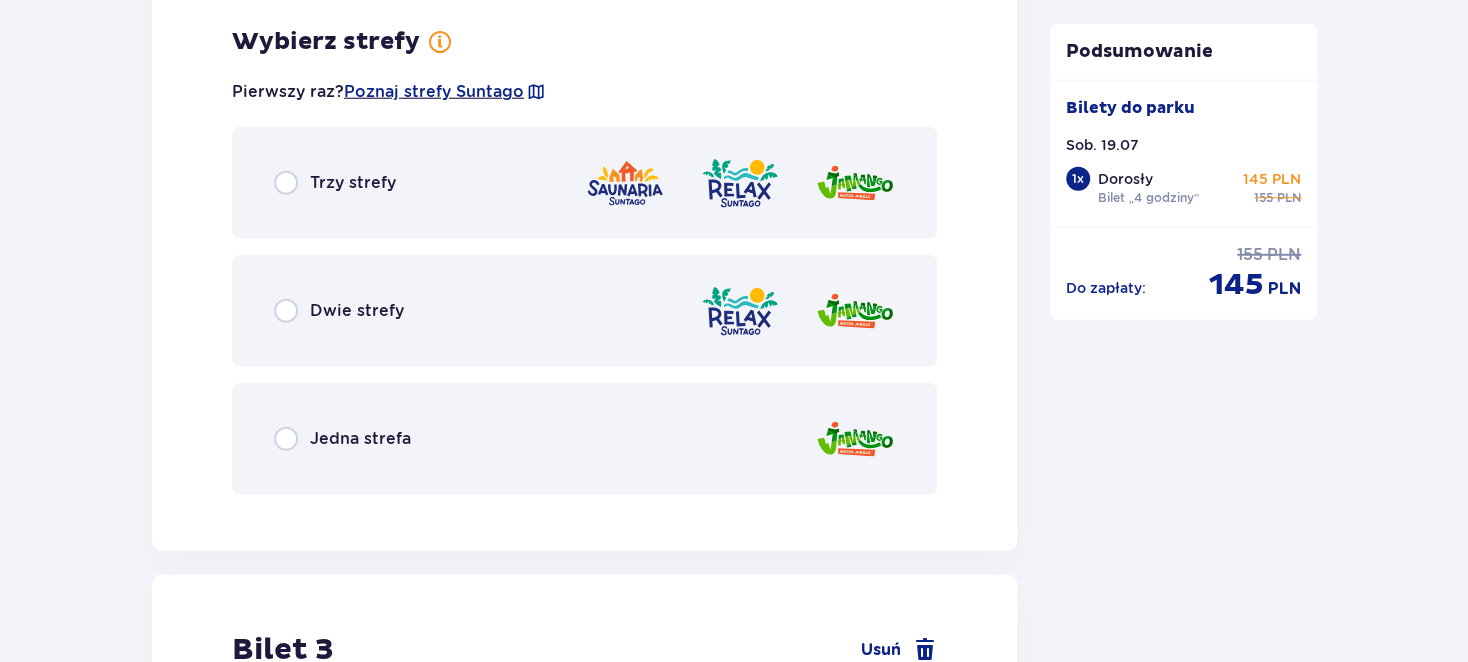 click on "Jedna strefa" at bounding box center [584, 439] 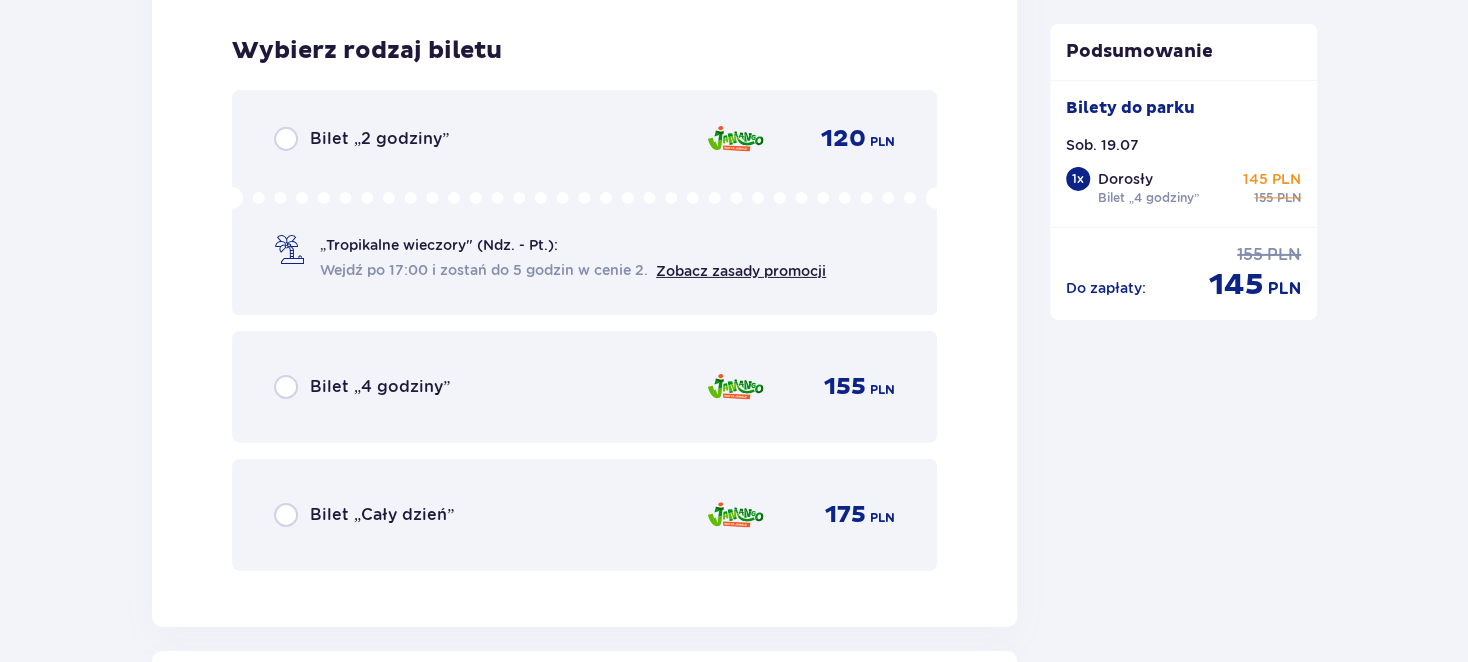 scroll, scrollTop: 3515, scrollLeft: 0, axis: vertical 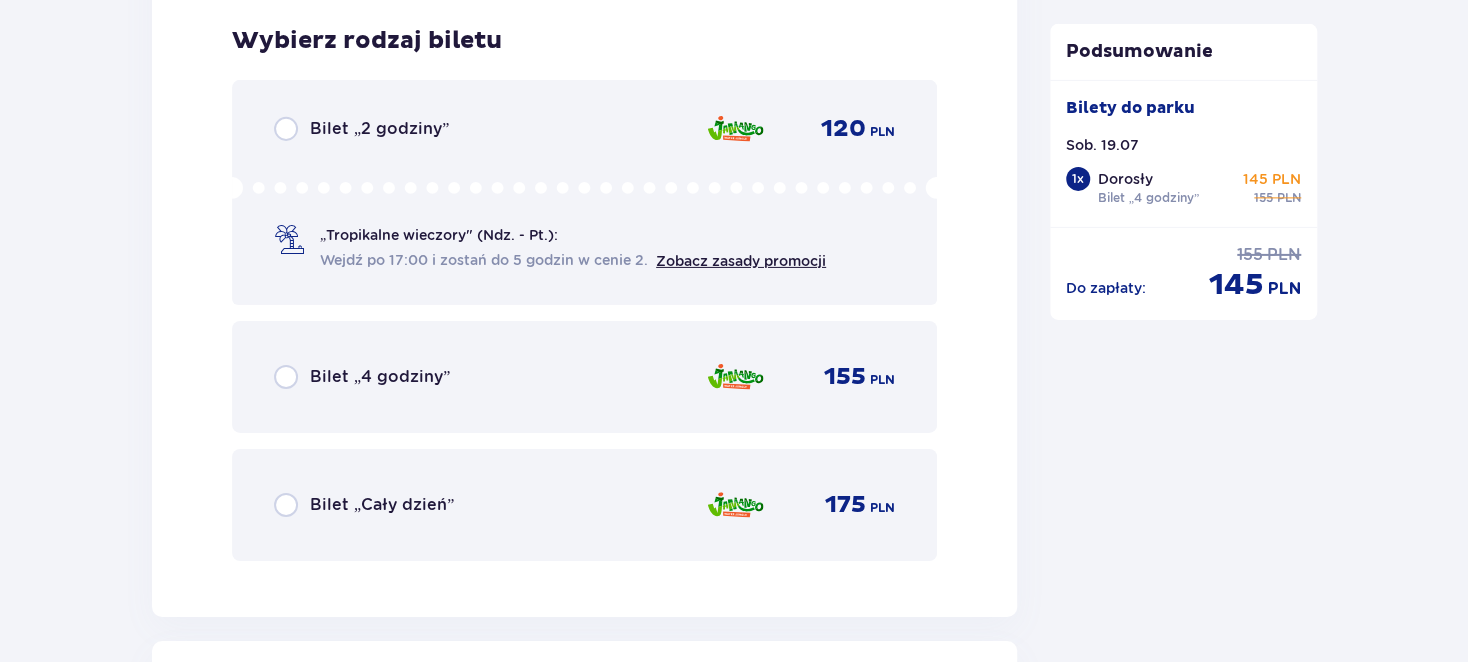 click on "Bilet „4 godziny” 155 PLN" at bounding box center [584, 377] 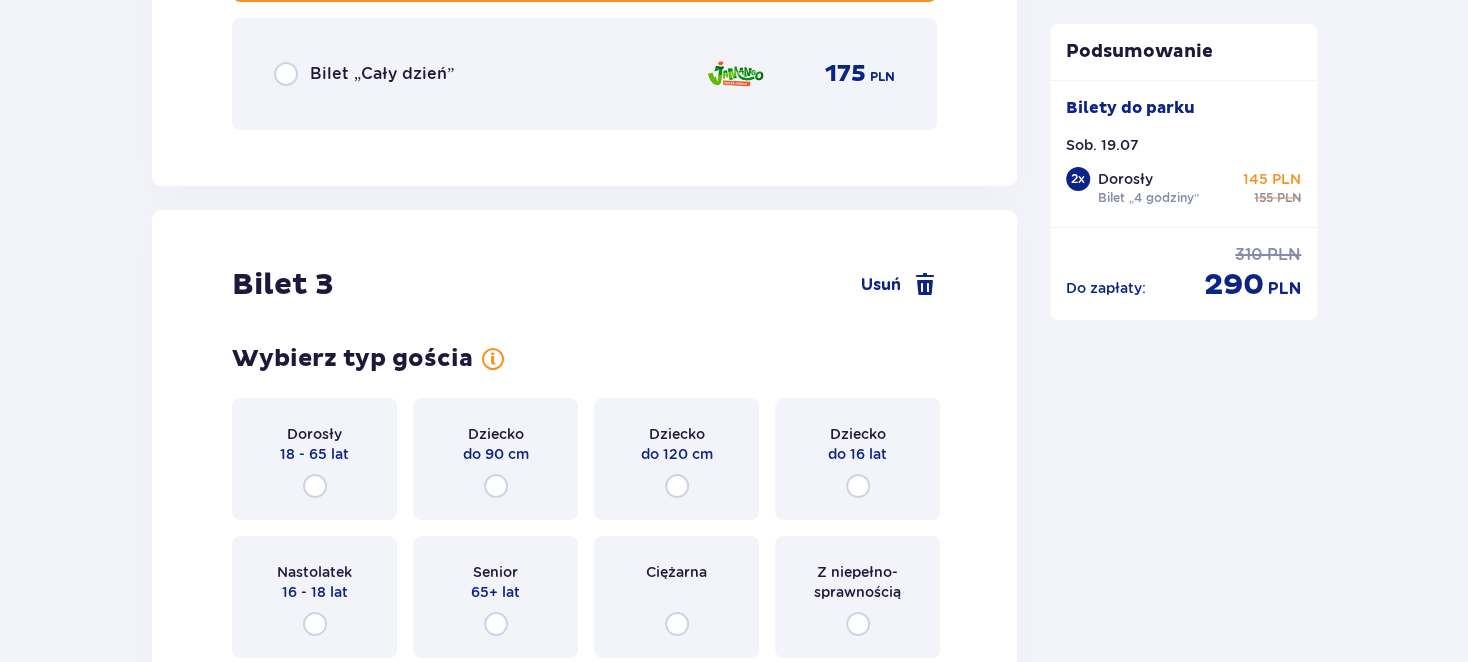 scroll, scrollTop: 4128, scrollLeft: 0, axis: vertical 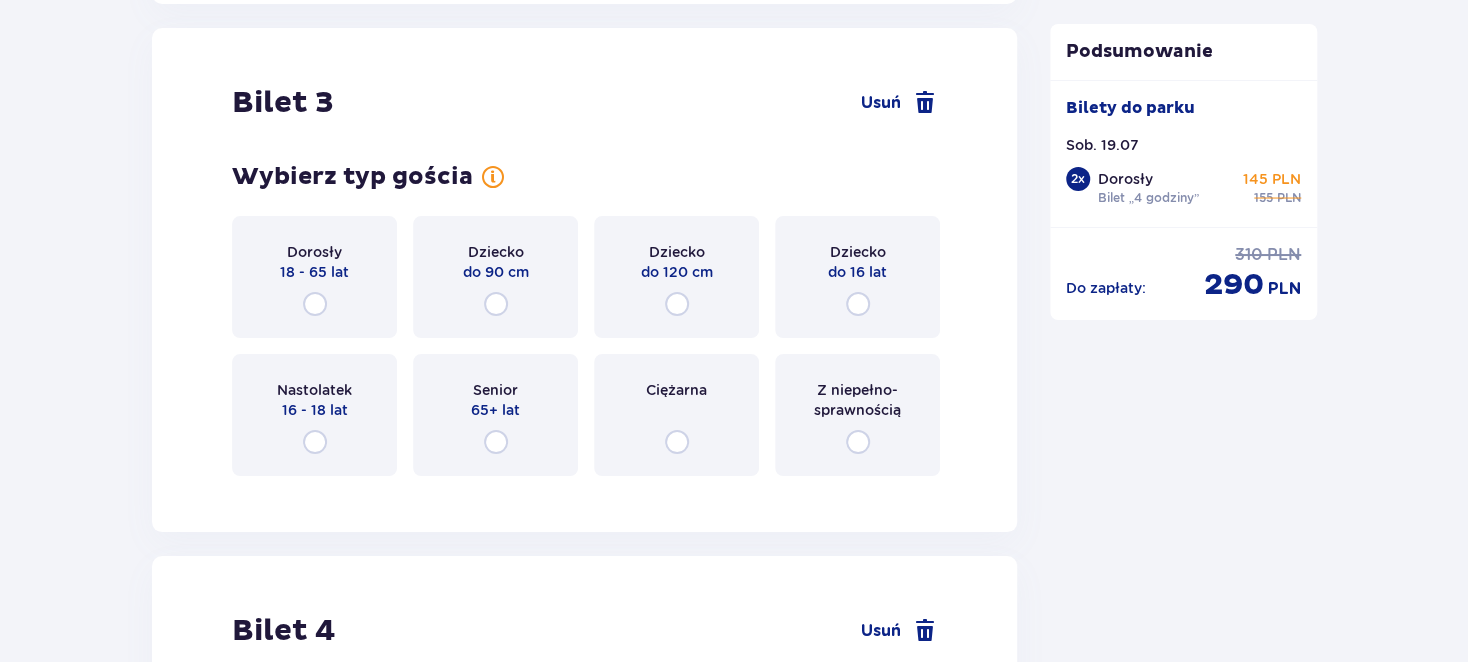 click on "18 - 65 lat" at bounding box center (314, 272) 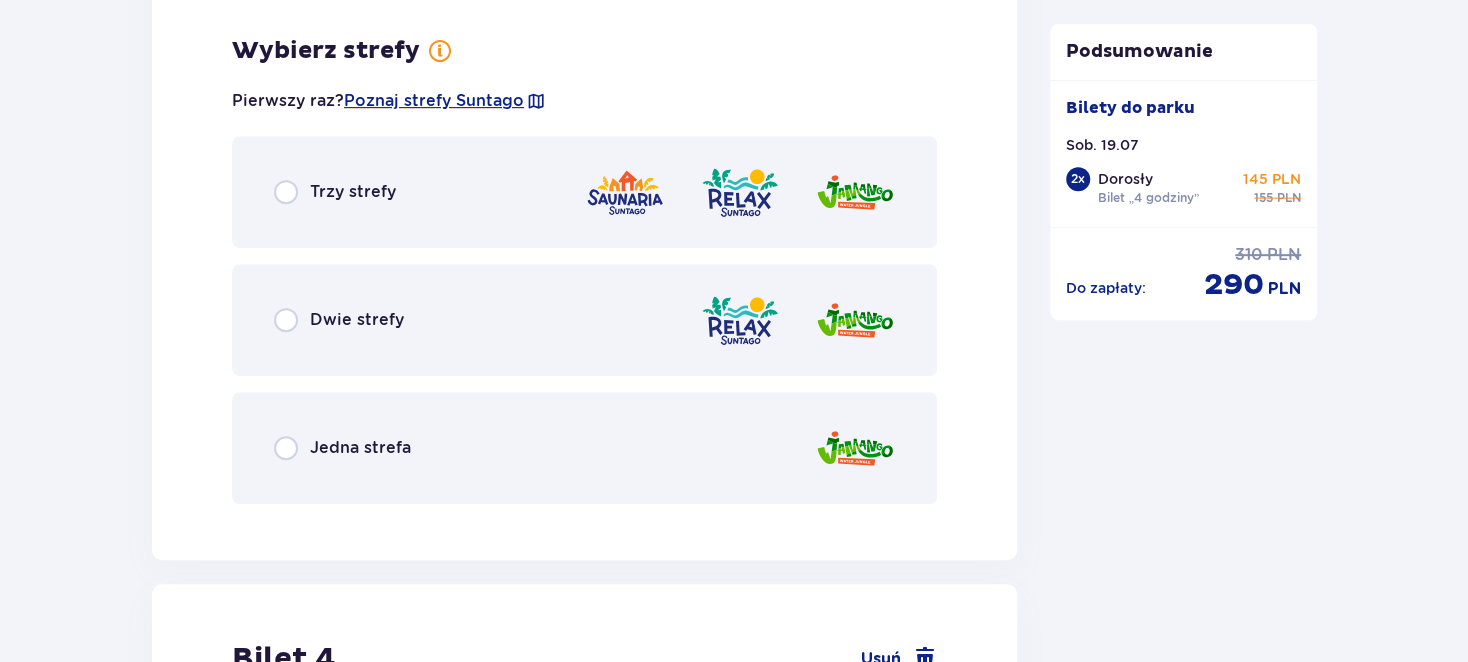 scroll, scrollTop: 4617, scrollLeft: 0, axis: vertical 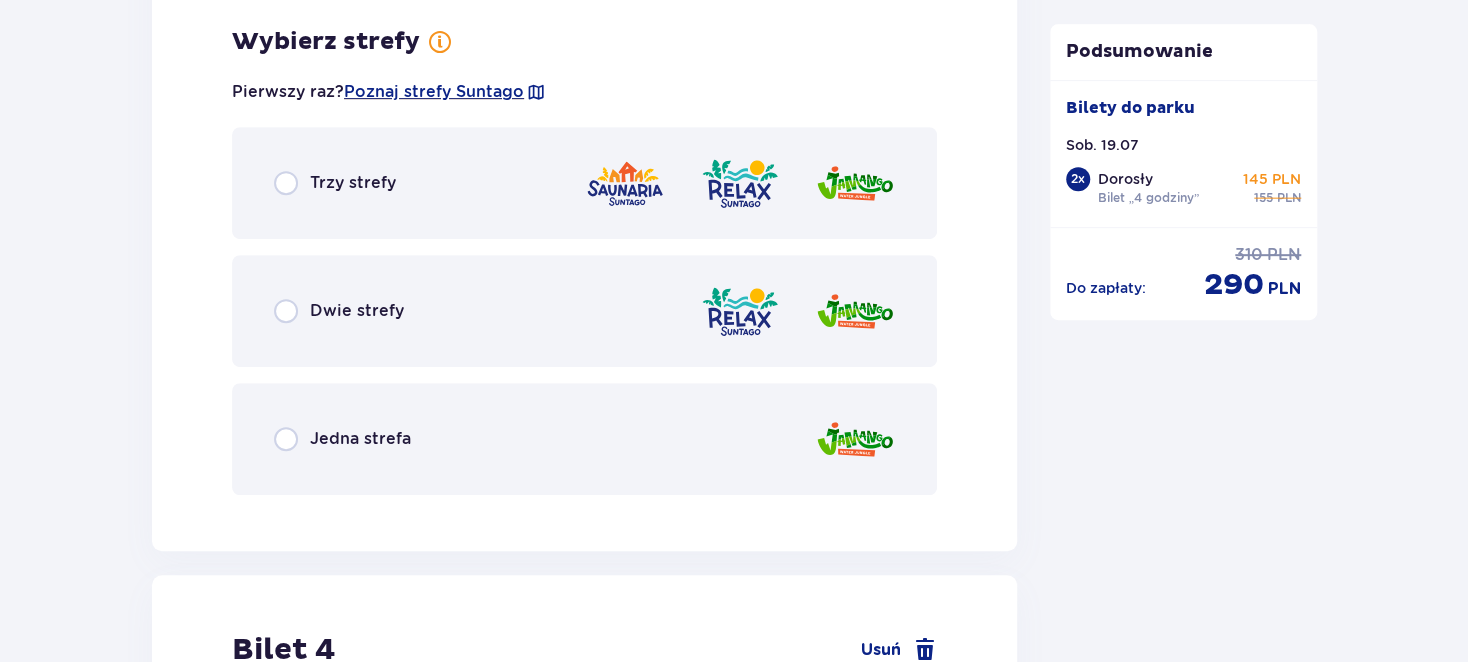 click on "Dwie strefy" at bounding box center (584, 311) 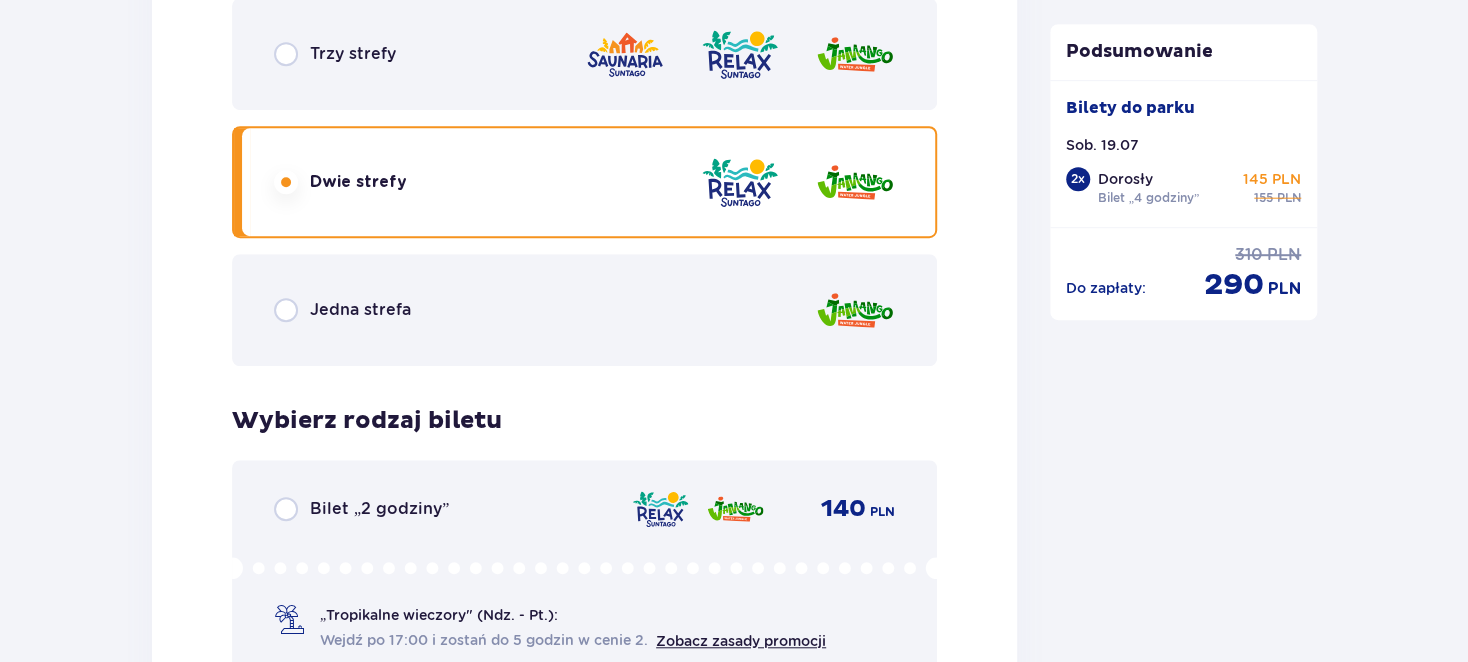scroll, scrollTop: 4742, scrollLeft: 0, axis: vertical 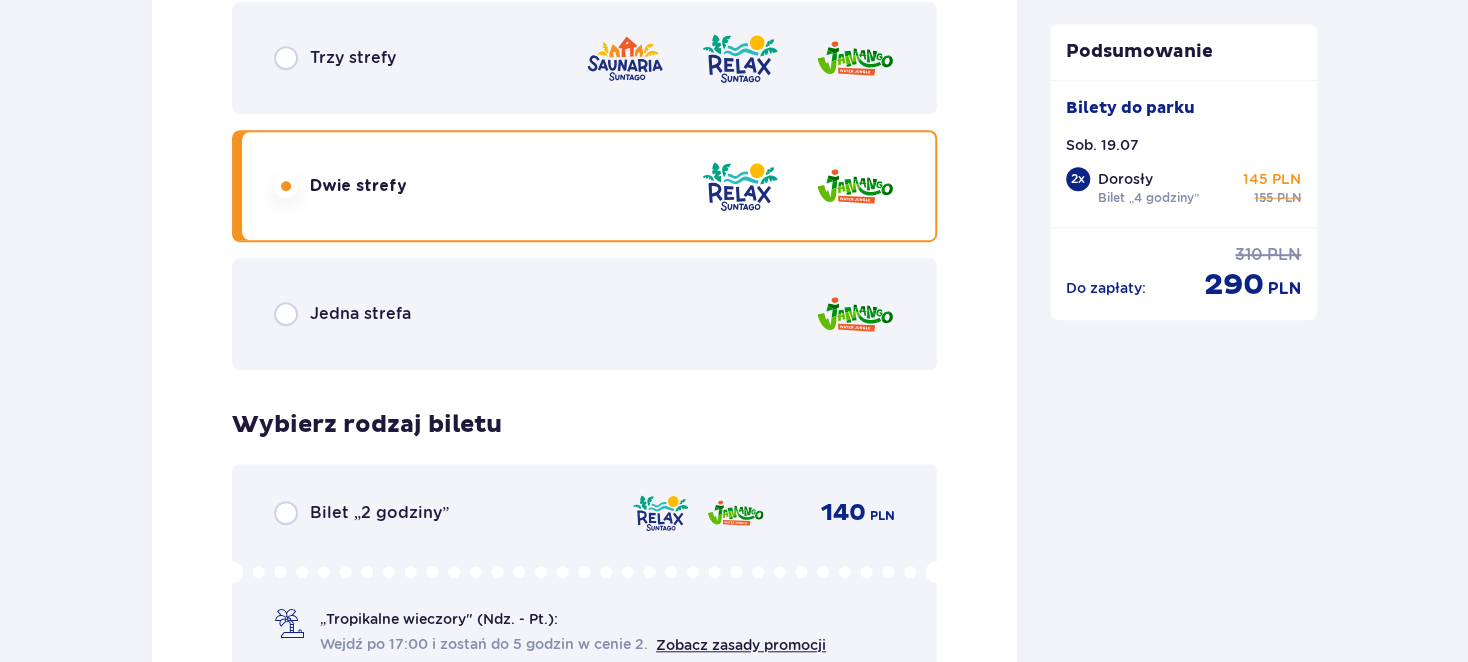 click on "Jedna strefa" at bounding box center [584, 314] 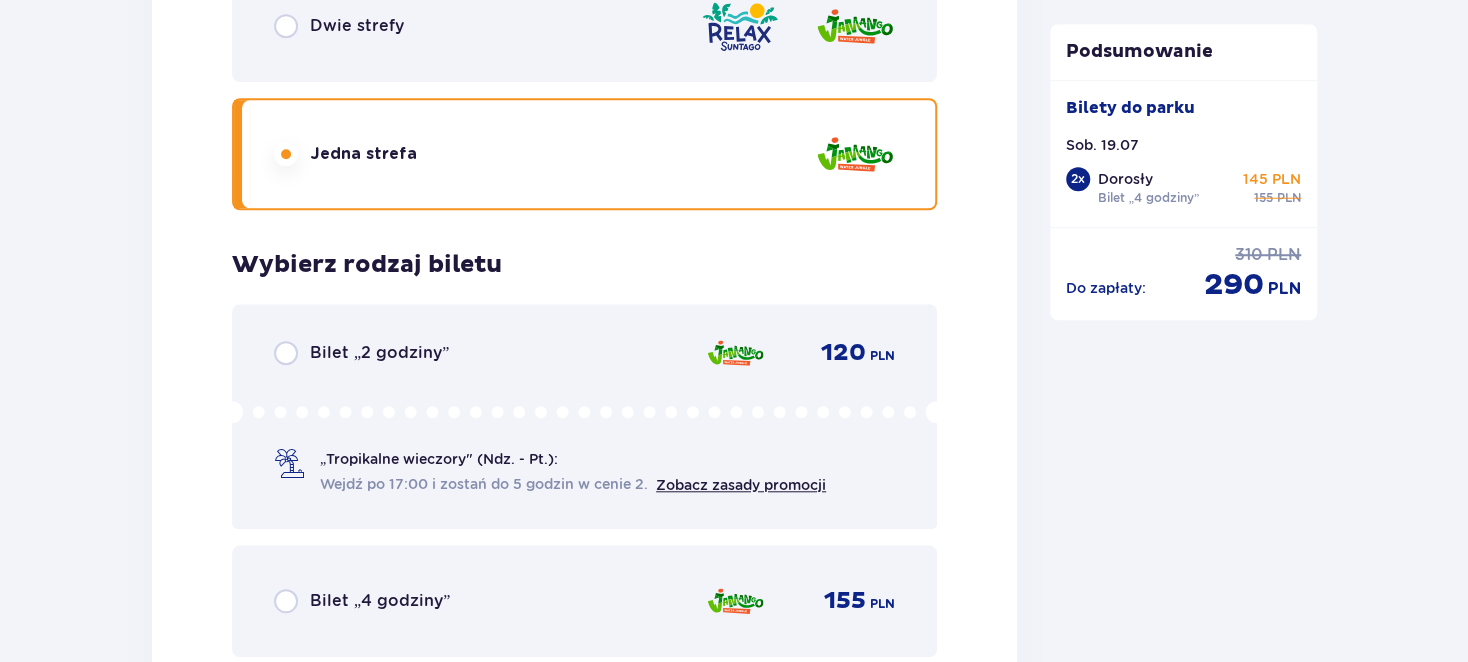 scroll, scrollTop: 5043, scrollLeft: 0, axis: vertical 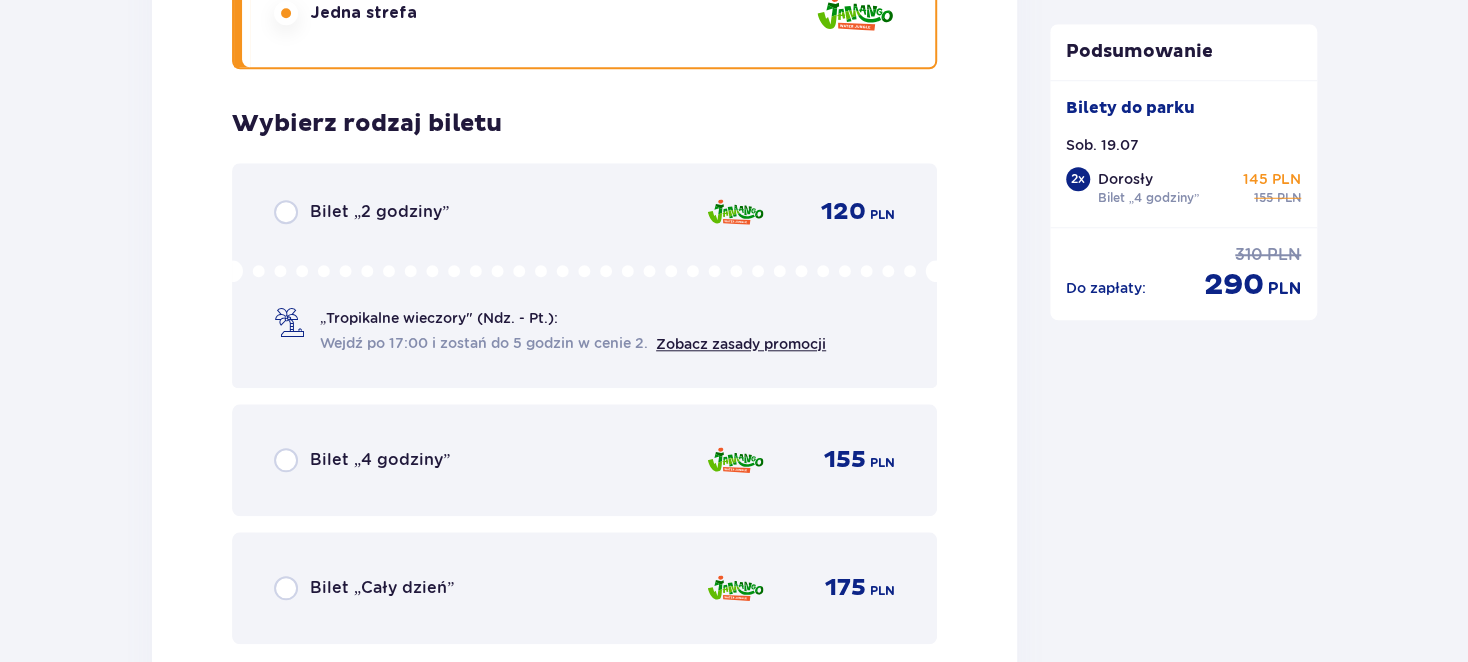 click on "Bilet „4 godziny”" at bounding box center [380, 460] 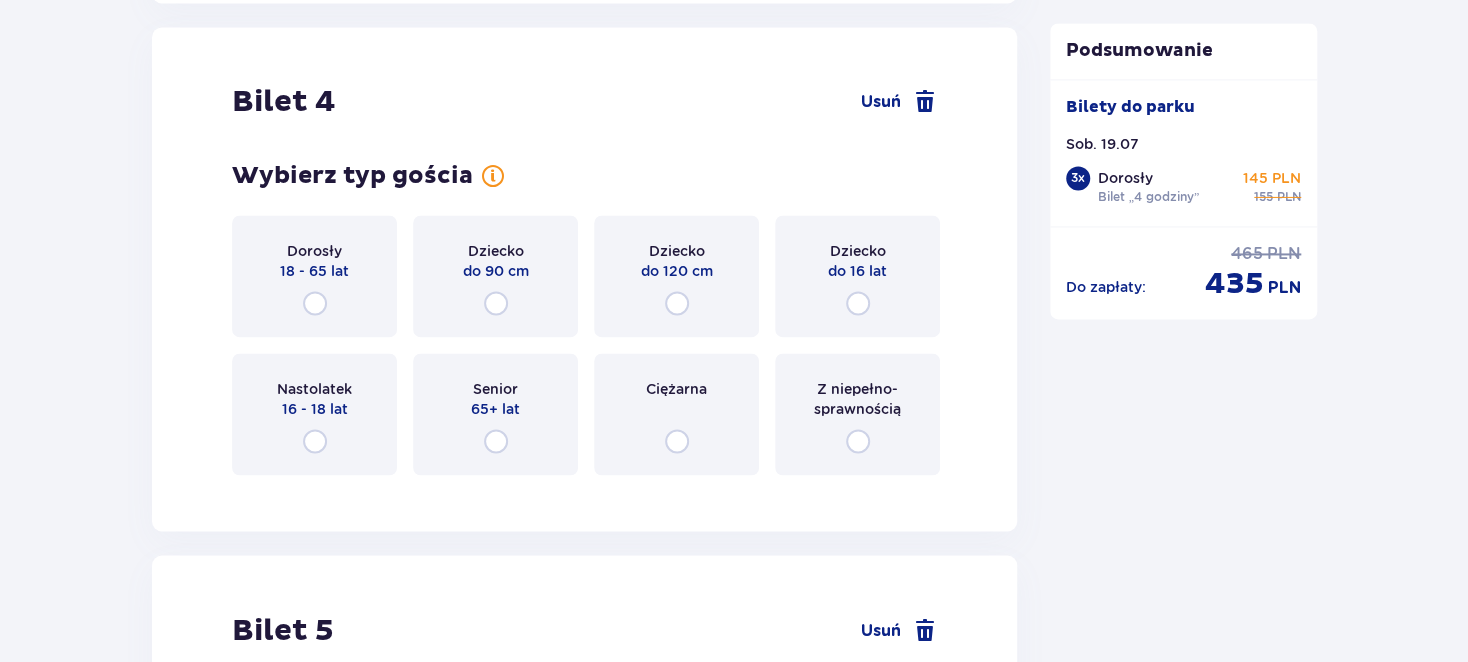 scroll, scrollTop: 5741, scrollLeft: 0, axis: vertical 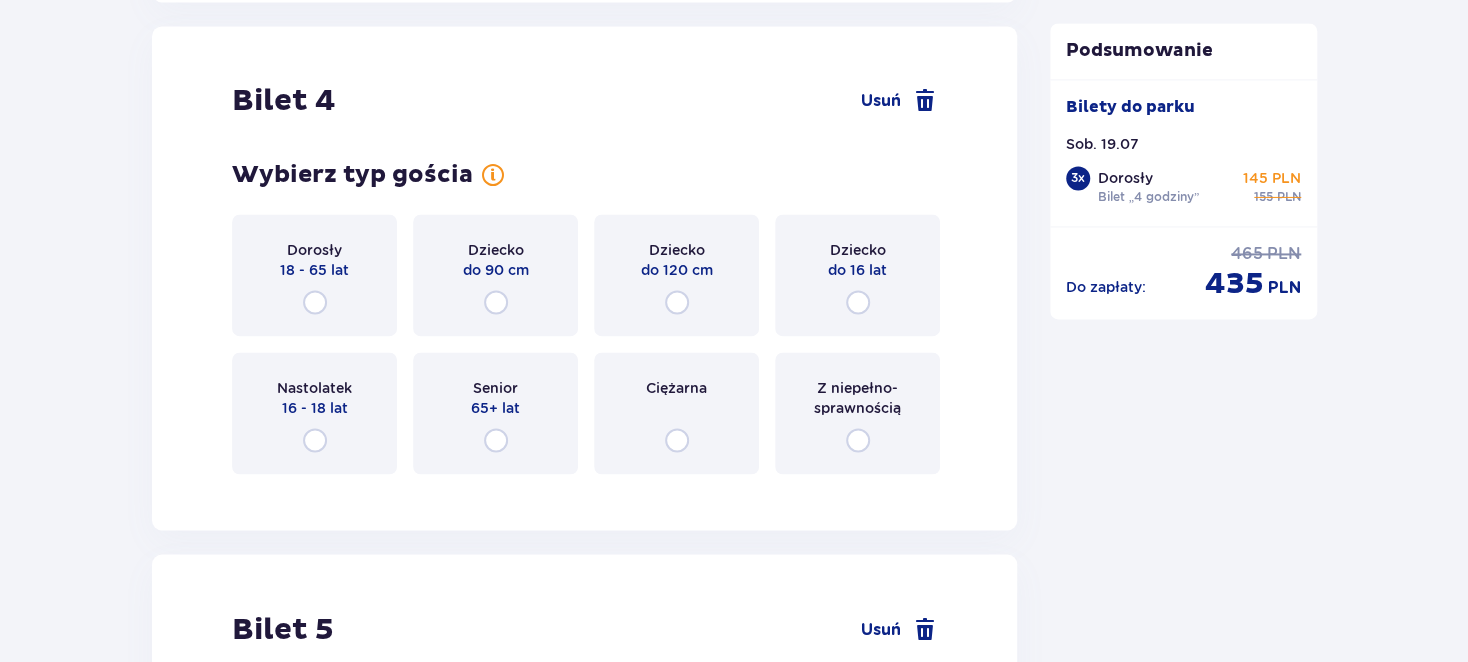 click on "Dziecko do 90 cm" at bounding box center [495, 275] 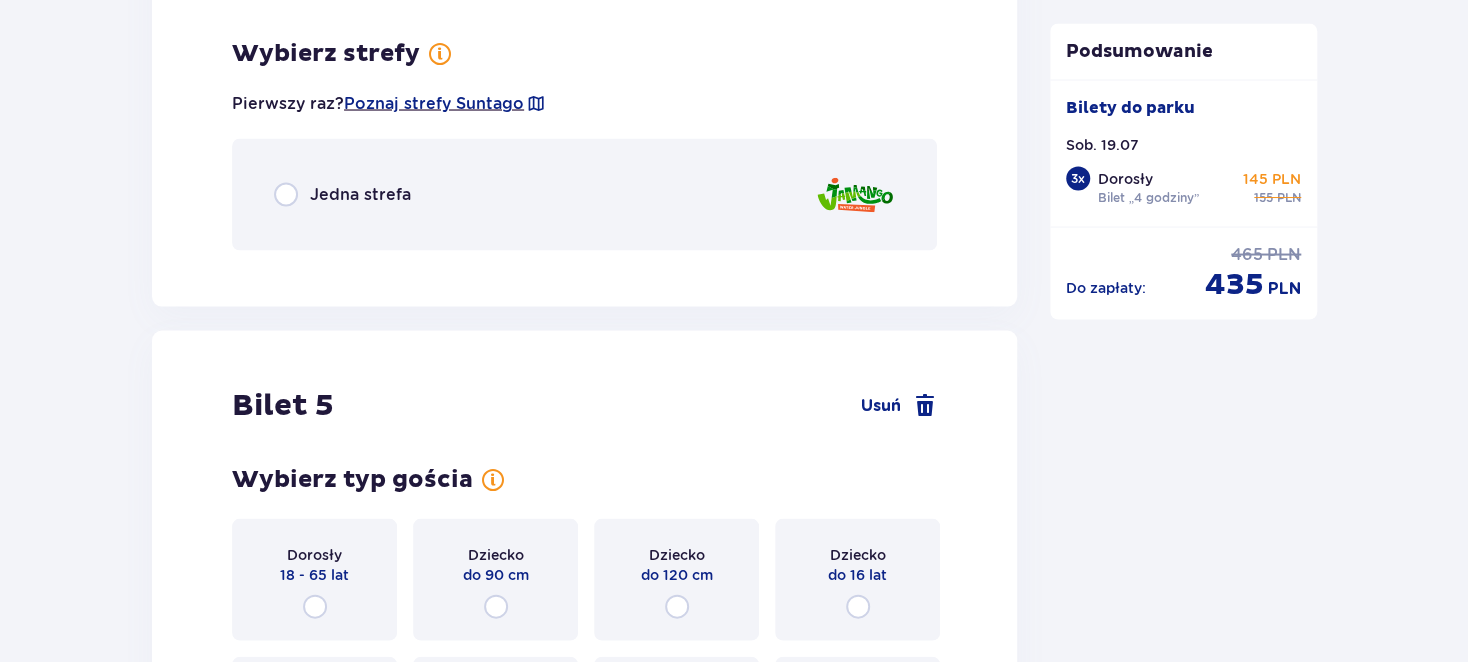 scroll, scrollTop: 6226, scrollLeft: 0, axis: vertical 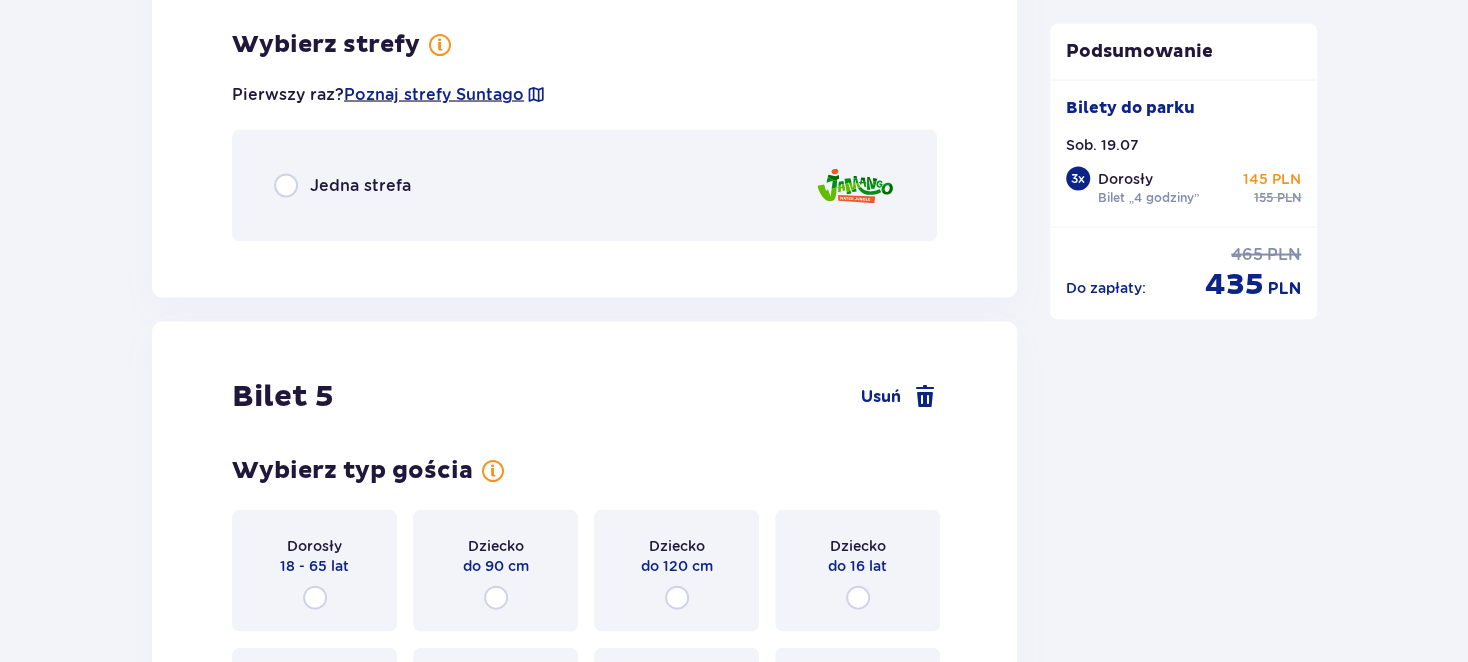 click on "Jedna strefa" at bounding box center (584, 185) 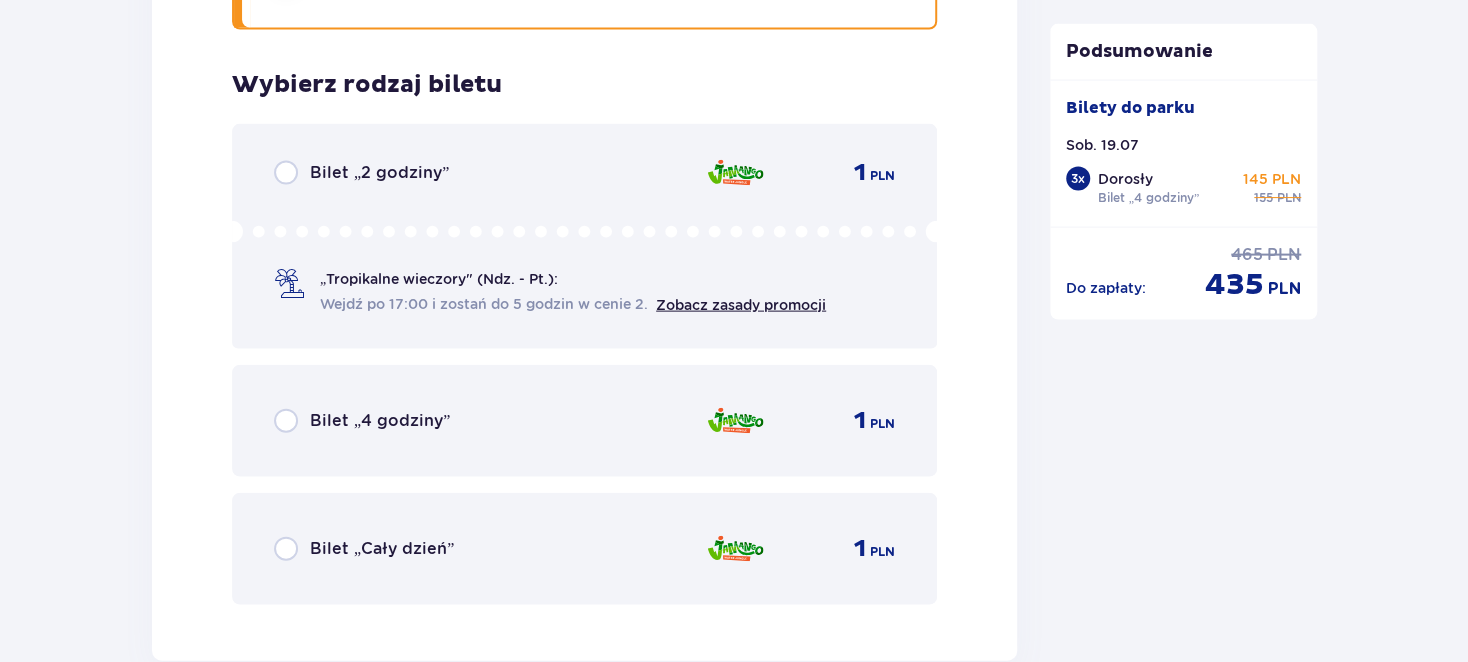 scroll, scrollTop: 6489, scrollLeft: 0, axis: vertical 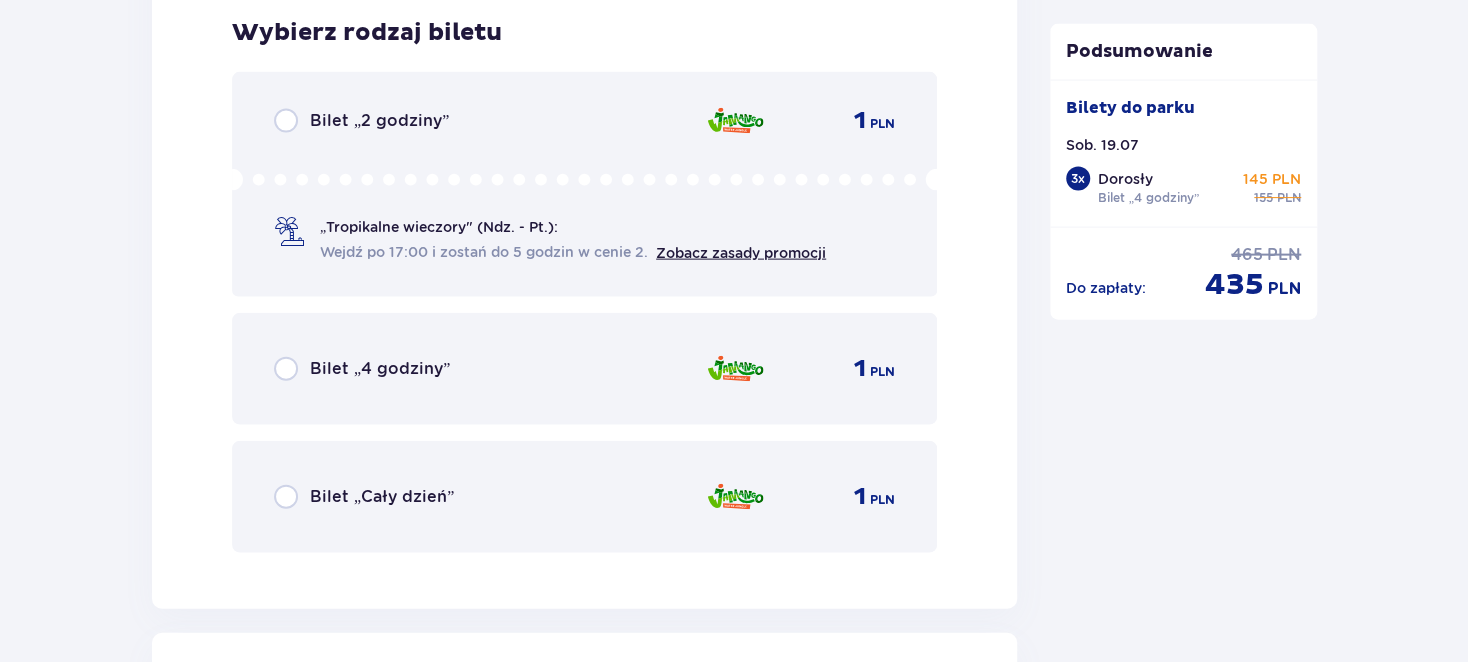 click on "Bilet „4 godziny” 1 PLN" at bounding box center (584, 369) 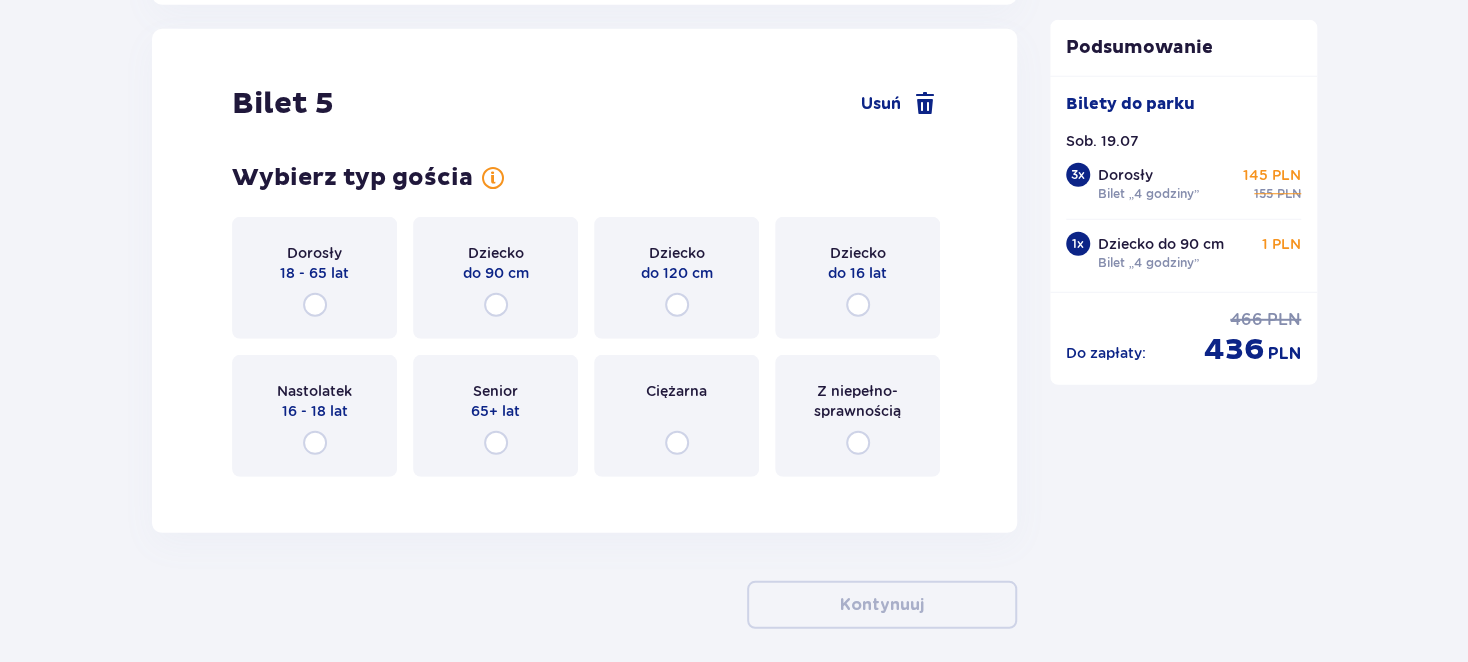 scroll, scrollTop: 7096, scrollLeft: 0, axis: vertical 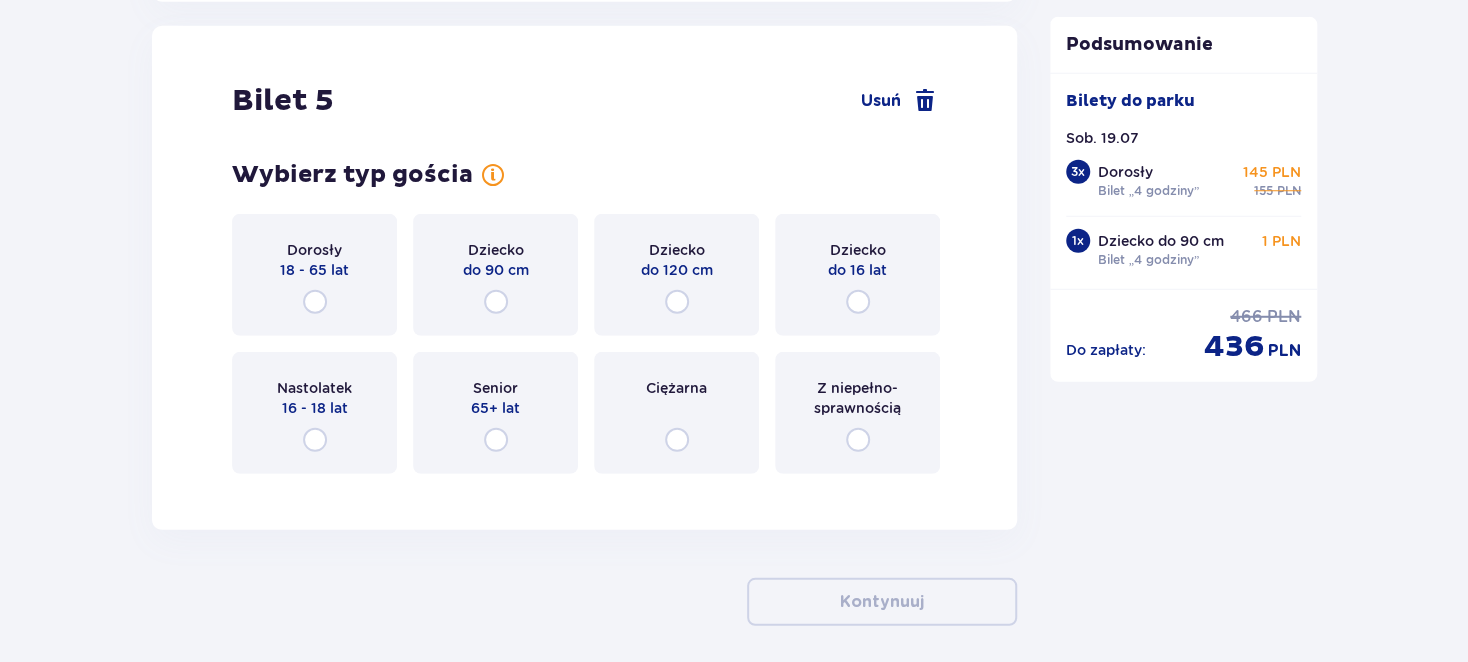 click on "do 90 cm" at bounding box center [496, 270] 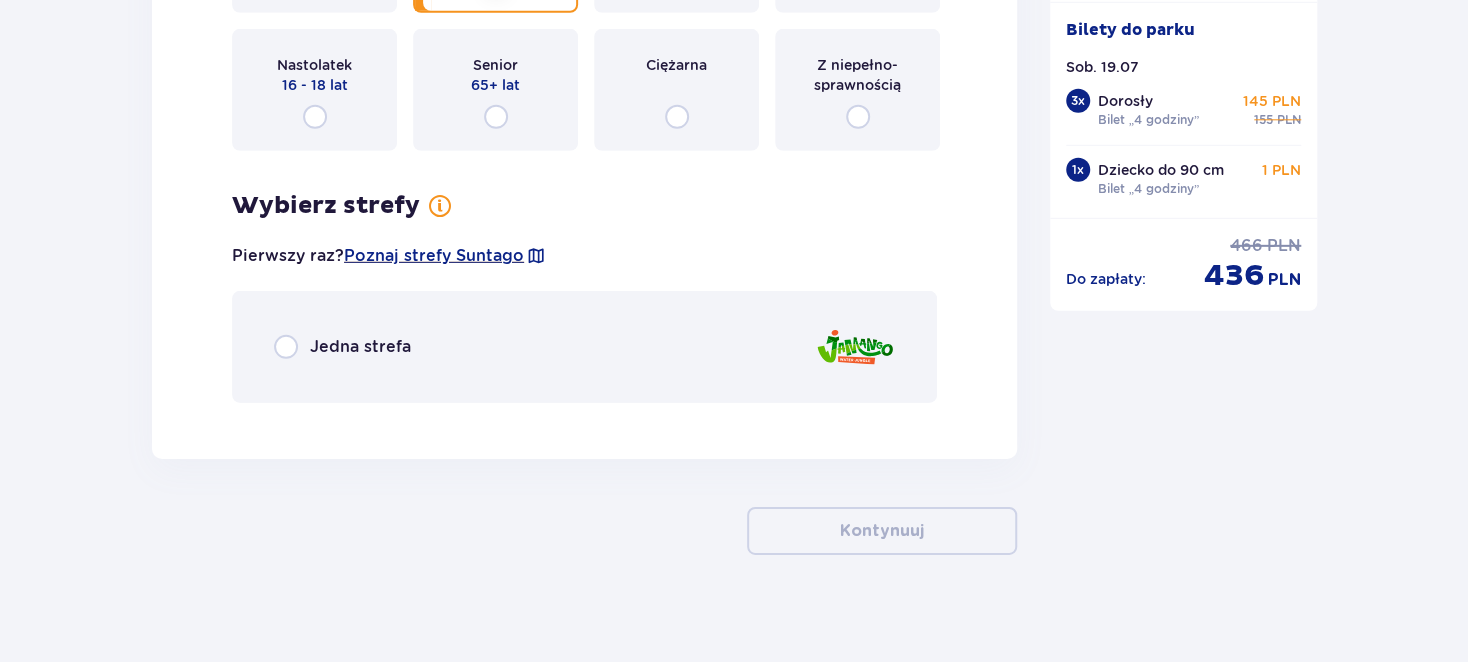 scroll, scrollTop: 7425, scrollLeft: 0, axis: vertical 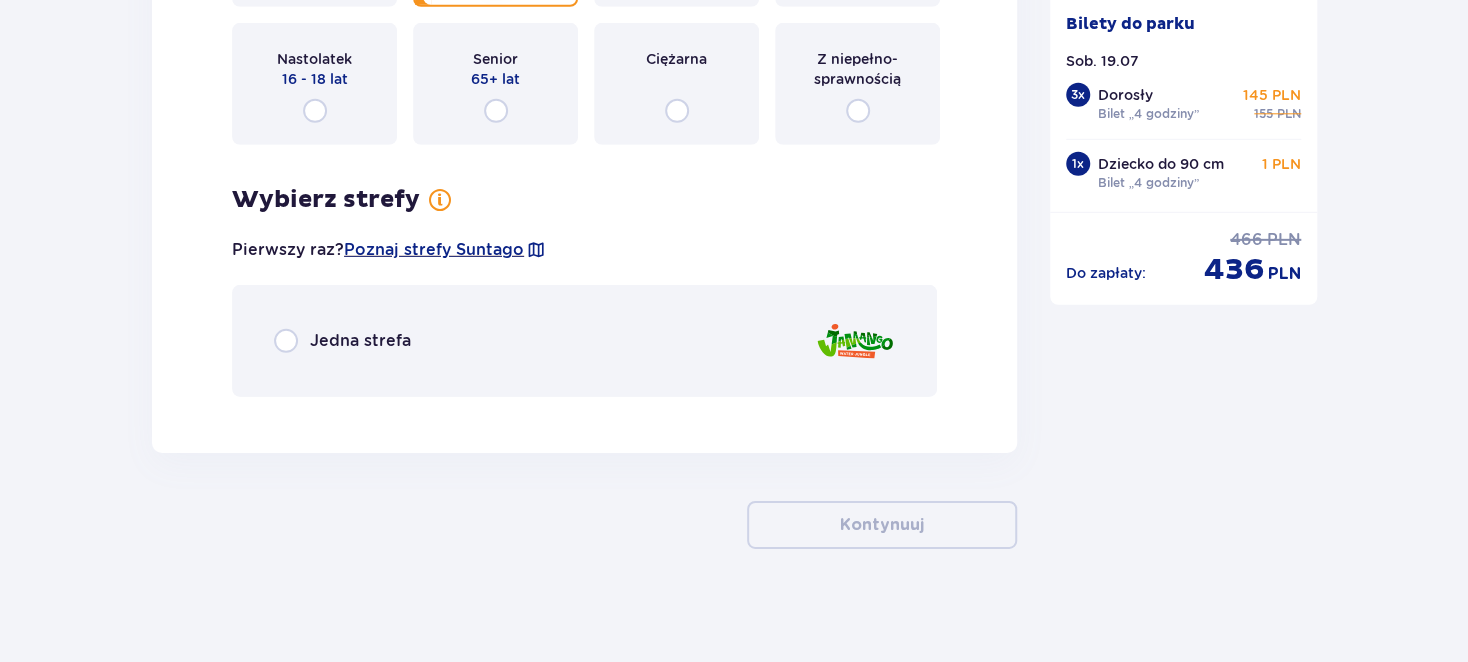 click on "Jedna strefa" at bounding box center [584, 341] 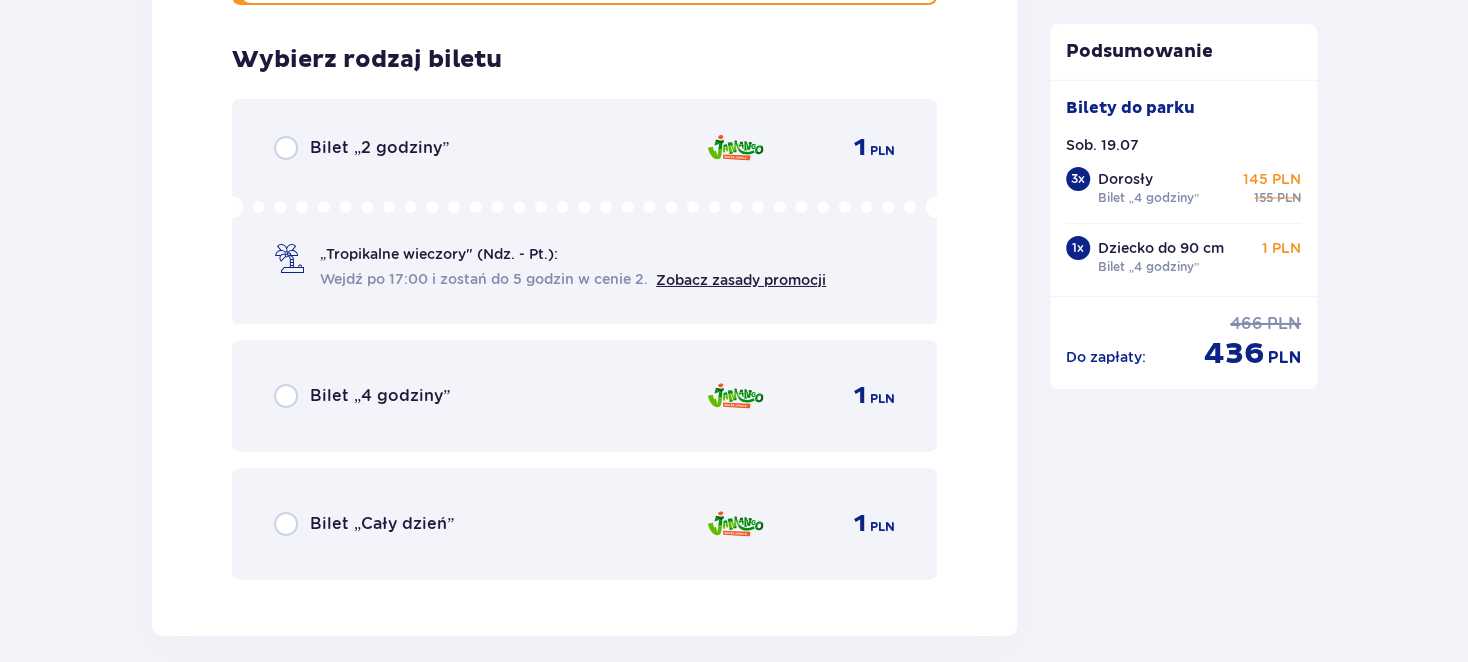 scroll, scrollTop: 7832, scrollLeft: 0, axis: vertical 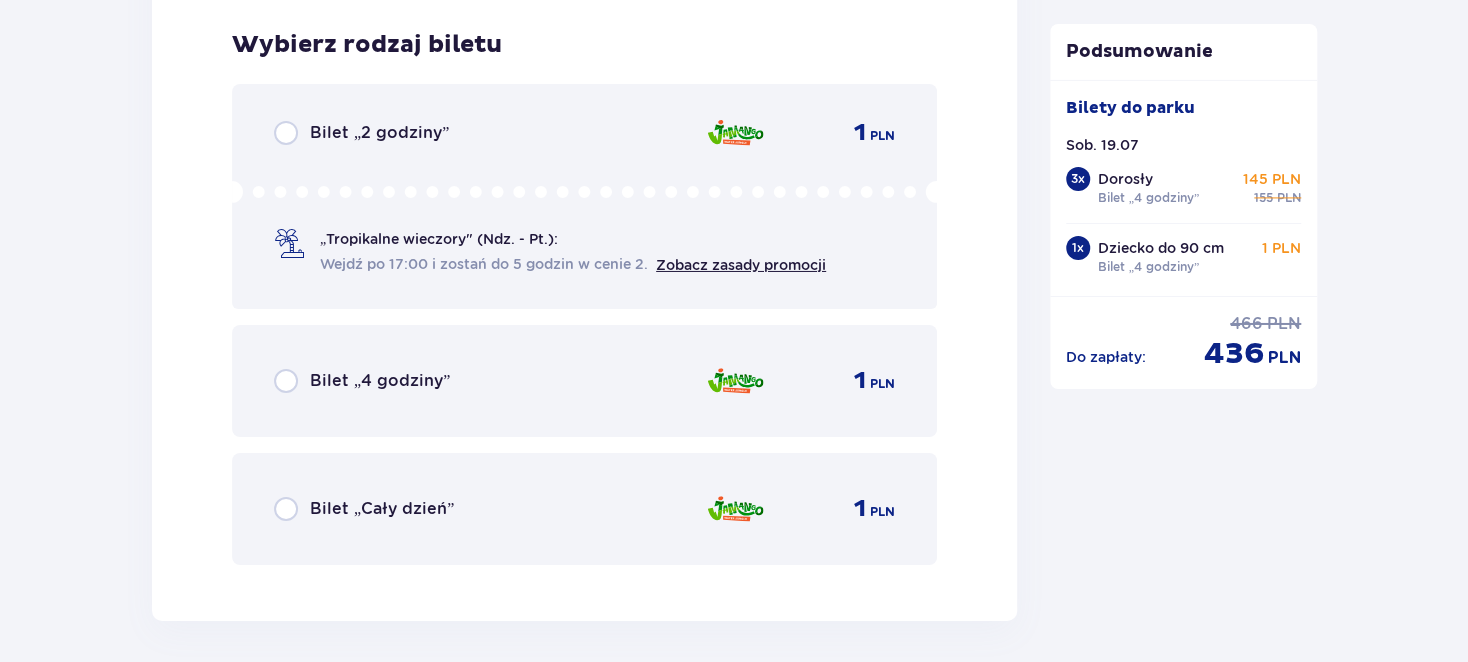 click on "Bilet „4 godziny” 1 PLN" at bounding box center (584, 381) 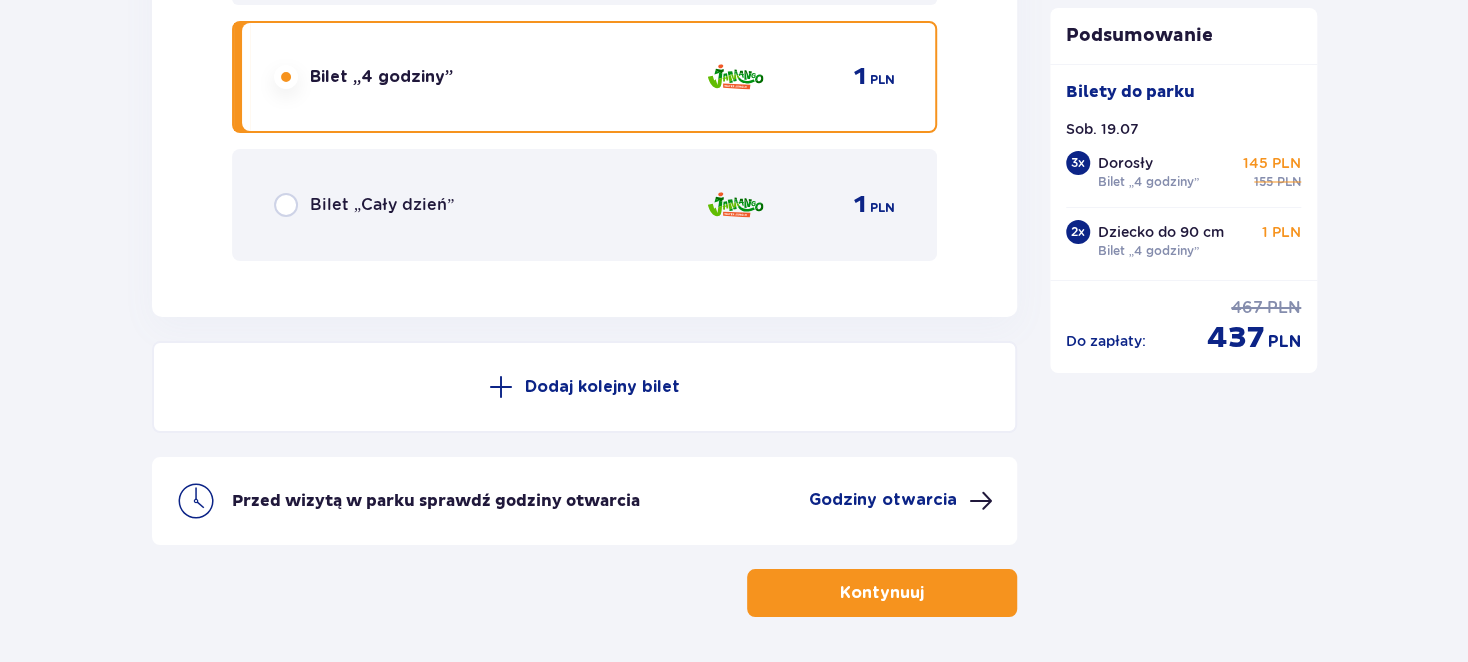 scroll, scrollTop: 8203, scrollLeft: 0, axis: vertical 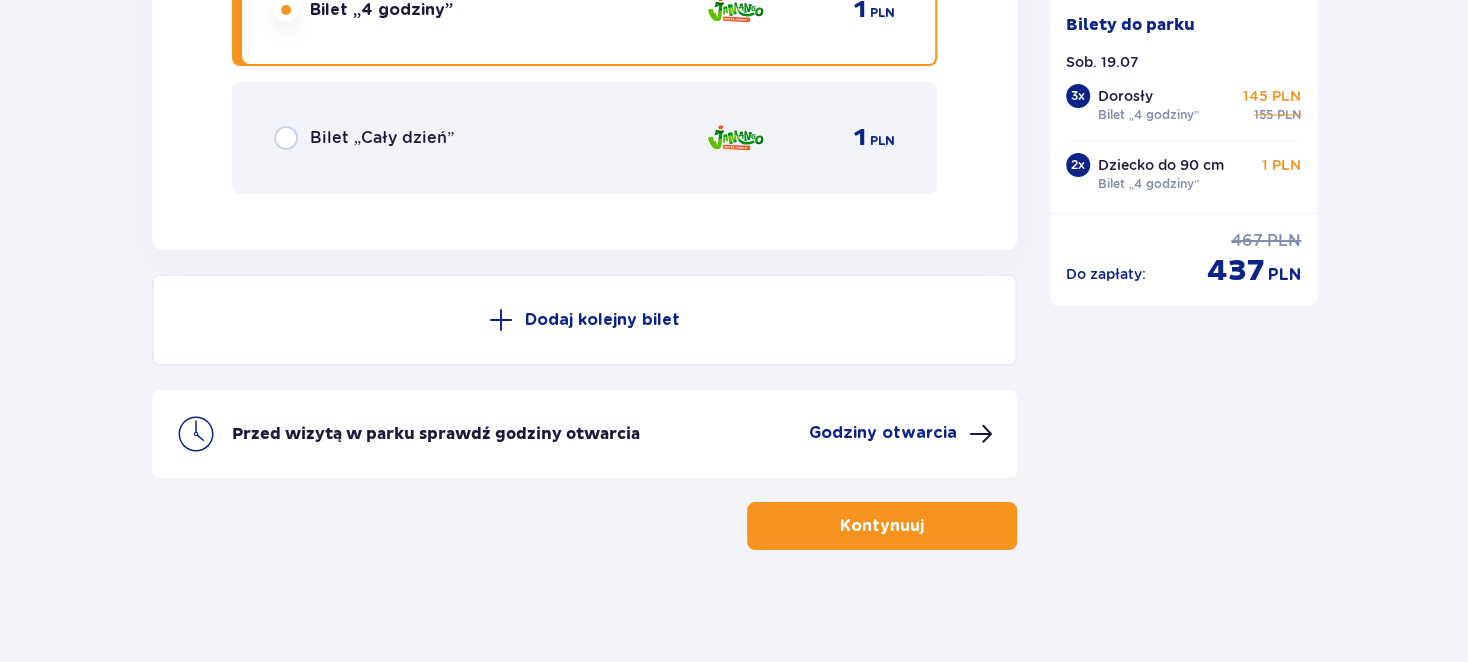 click on "437" at bounding box center (1235, 271) 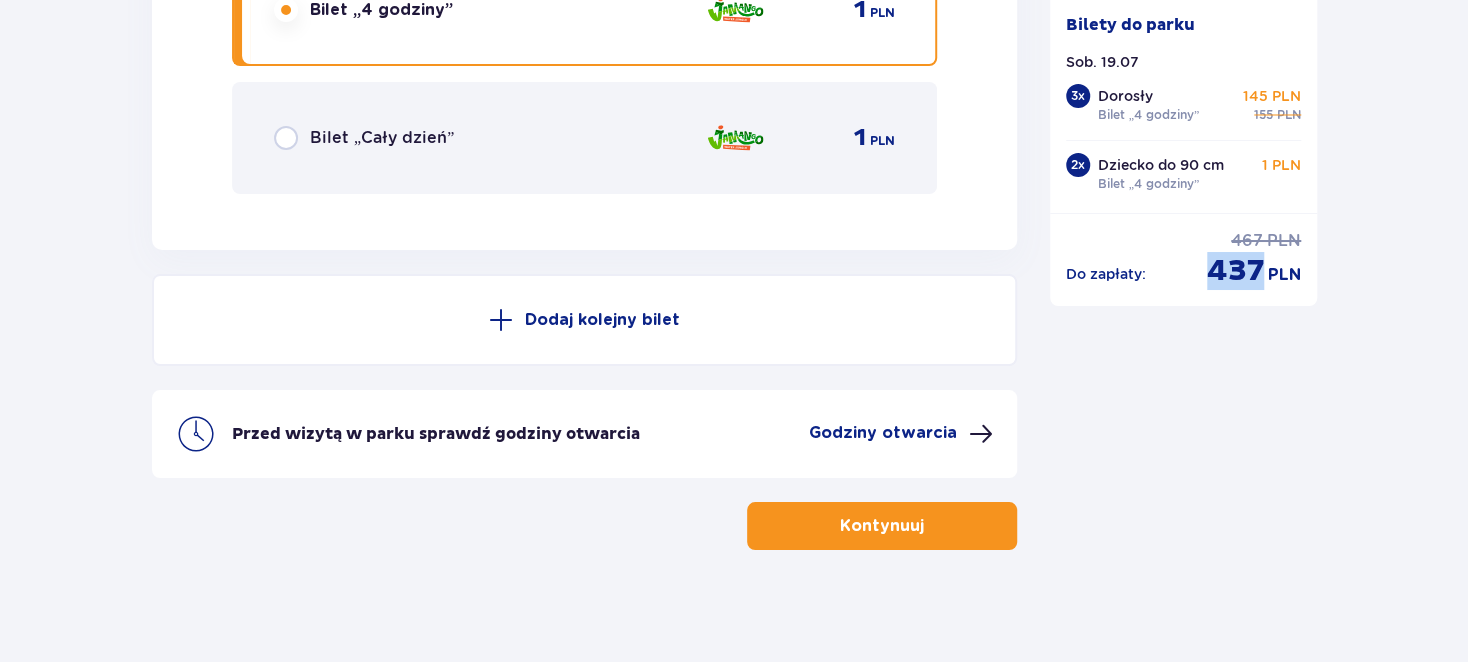 click on "437" at bounding box center (1235, 271) 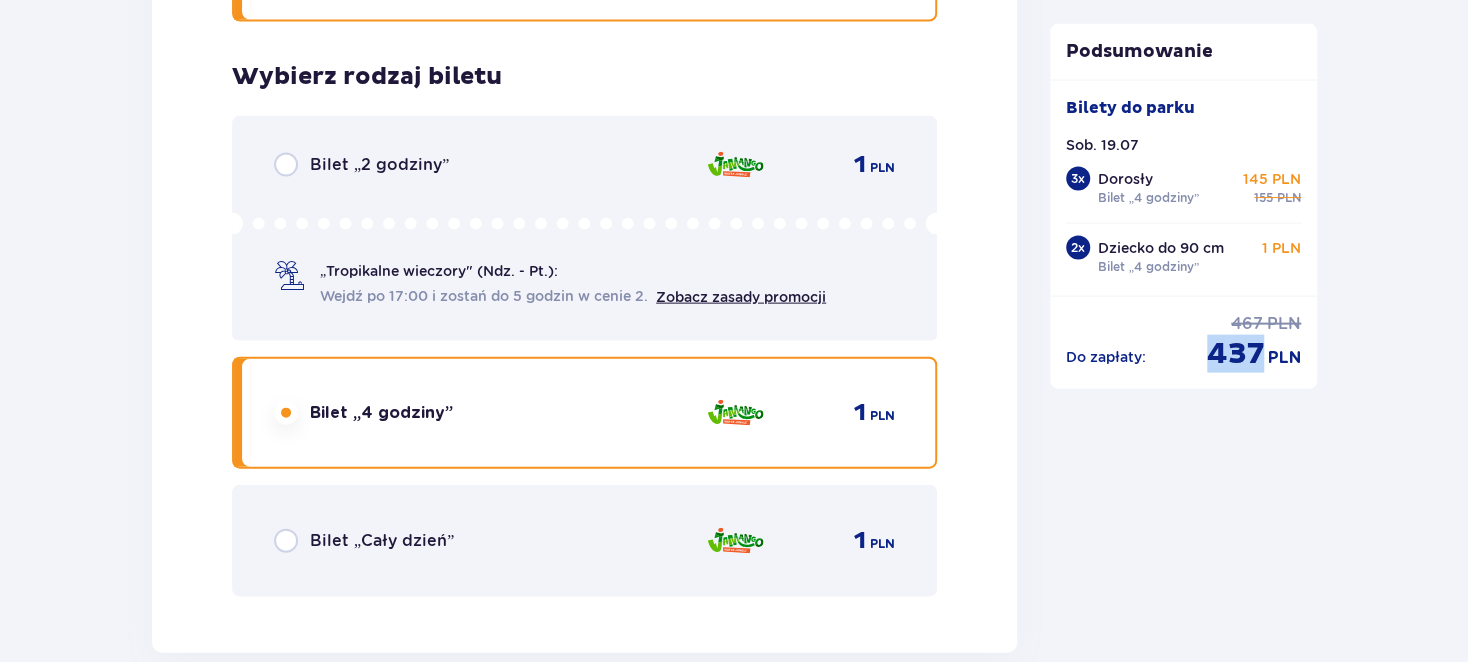scroll, scrollTop: 6443, scrollLeft: 0, axis: vertical 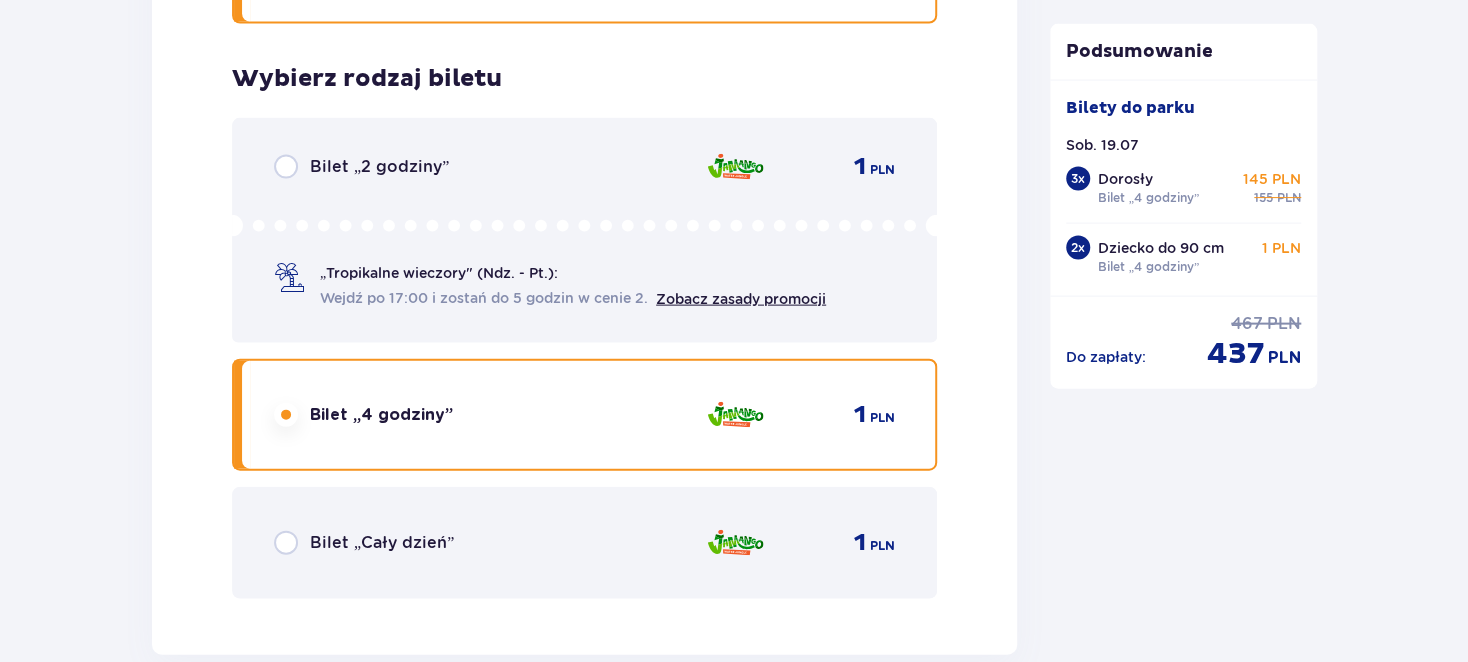 click on "Bilet „2 godziny” 1 PLN" at bounding box center [584, 167] 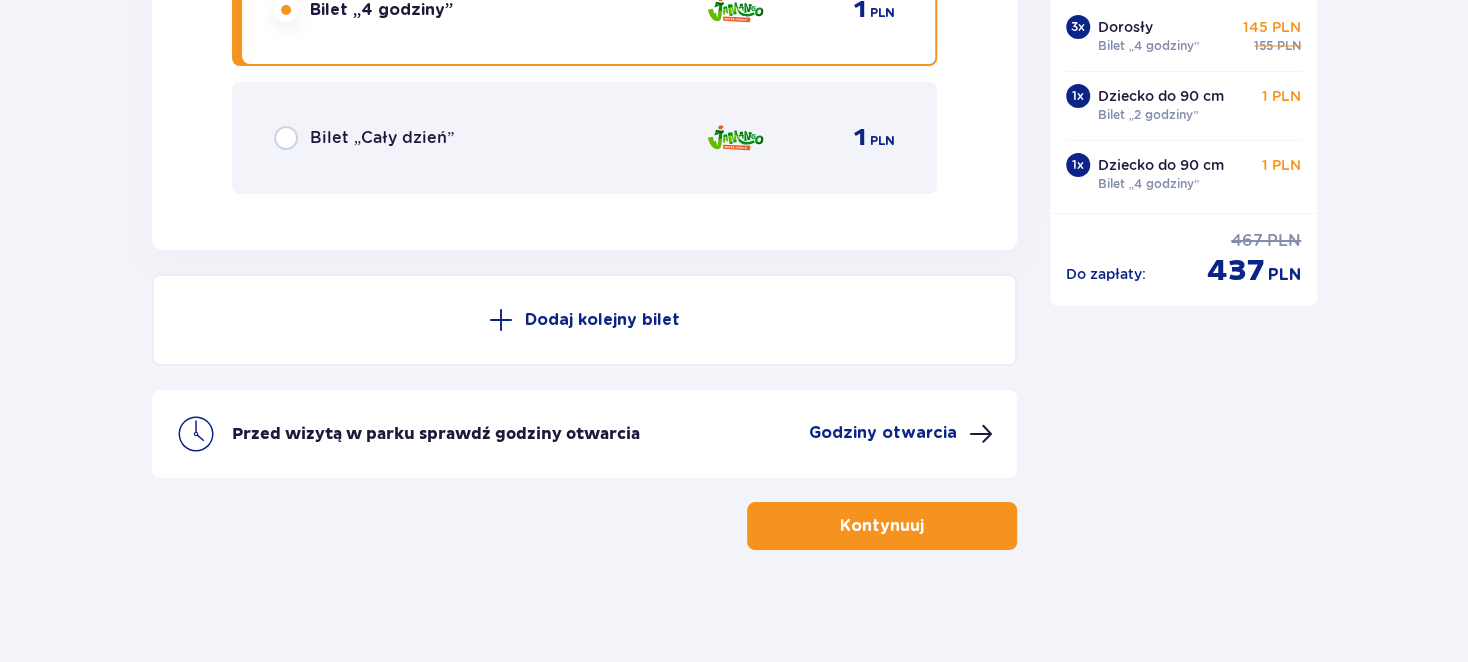 click on "Bilety Pomiń ten krok Znajdź bilety Kupuj bilety online, aby mieć gwarancję wejścia i korzystać z dedykowanych kas szybkiej obsługi. Długość pobytu 1 dzień Dłużej Data przyjazdu 19.07.25 Liczba osób 5 Oferta specjalna Pakiet Family 2+2    -  640 PLN Całodniowe bilety do strefy Jamango (2 dorosłych i 2 dzieci do 16 lat) Voucher 100 zł w cenie: do wykorzystania online lub na miejscu (np. w restauracji) Zasady oferty Kontynuuj bez pakietu Bilet   1 Usuń Wybierz typ gościa Dorosły 18 - 65 lat Dziecko do 90 cm Dziecko do 120 cm Dziecko do 16 lat Nastolatek 16 - 18 lat Senior 65+ lat Ciężarna Z niepełno­sprawnością Wybierz strefy Pierwszy raz?  Poznaj strefy Suntago Trzy strefy Dwie strefy Jedna strefa Wybierz rodzaj biletu Bilet „2 godziny” 120 PLN „Tropikalne wieczory" (Ndz. - Pt.): Wejdź po 17:00 i zostań do 5 godzin w cenie 2. Zobacz zasady promocji Bilet „4 godziny” 155 PLN Bilet „Cały dzień” 175 PLN Bilet   2 Usuń Wybierz typ gościa Dorosły 18 - 65 lat Dziecko" at bounding box center [584, -3721] 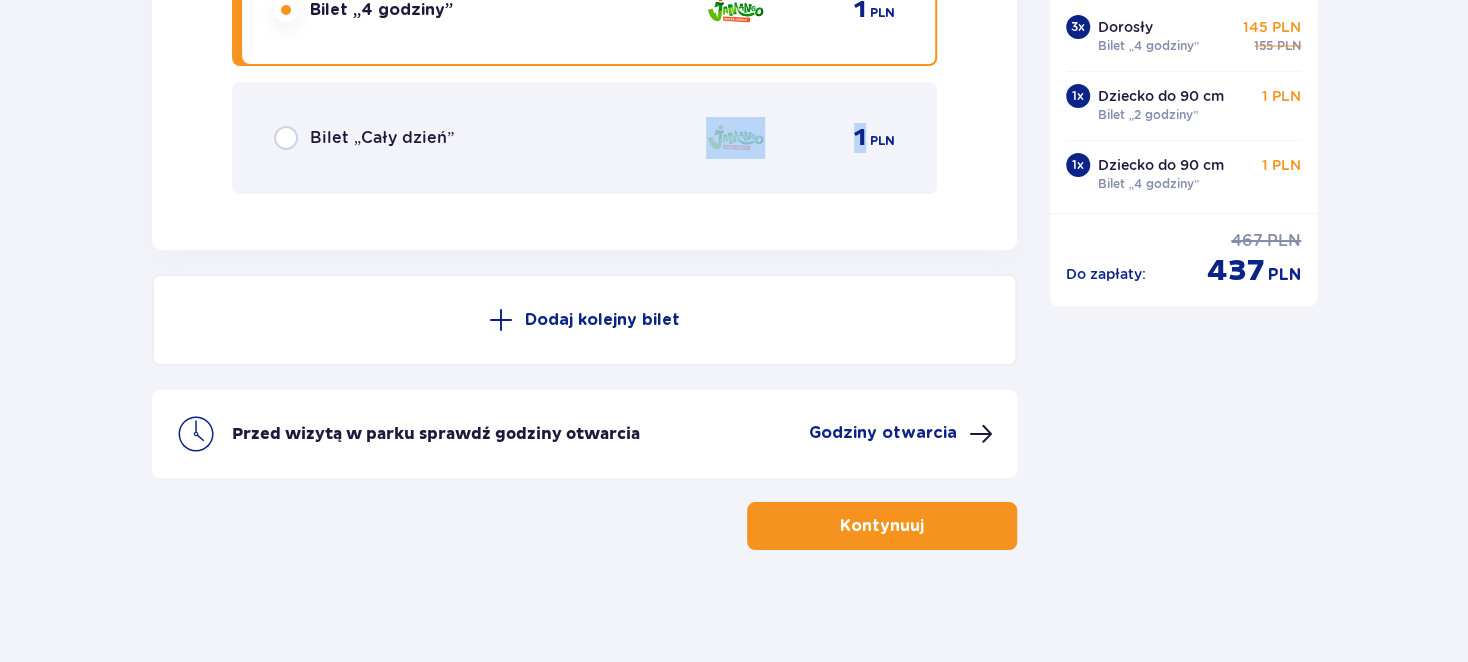 click on "Bilet   5 Usuń Wybierz typ gościa Dorosły 18 - 65 lat Dziecko do 90 cm Dziecko do 120 cm Dziecko do 16 lat Nastolatek 16 - 18 lat Senior 65+ lat Ciężarna Z niepełno­sprawnością Wybierz strefy Pierwszy raz?  Poznaj strefy Suntago Jedna strefa Wybierz rodzaj biletu Bilet „2 godziny” 1 PLN „Tropikalne wieczory" (Ndz. - Pt.): Wejdź po 17:00 i zostań do 5 godzin w cenie 2. Zobacz zasady promocji Bilet „4 godziny” 1 PLN Bilet „Cały dzień” 1 PLN" at bounding box center [584, -416] 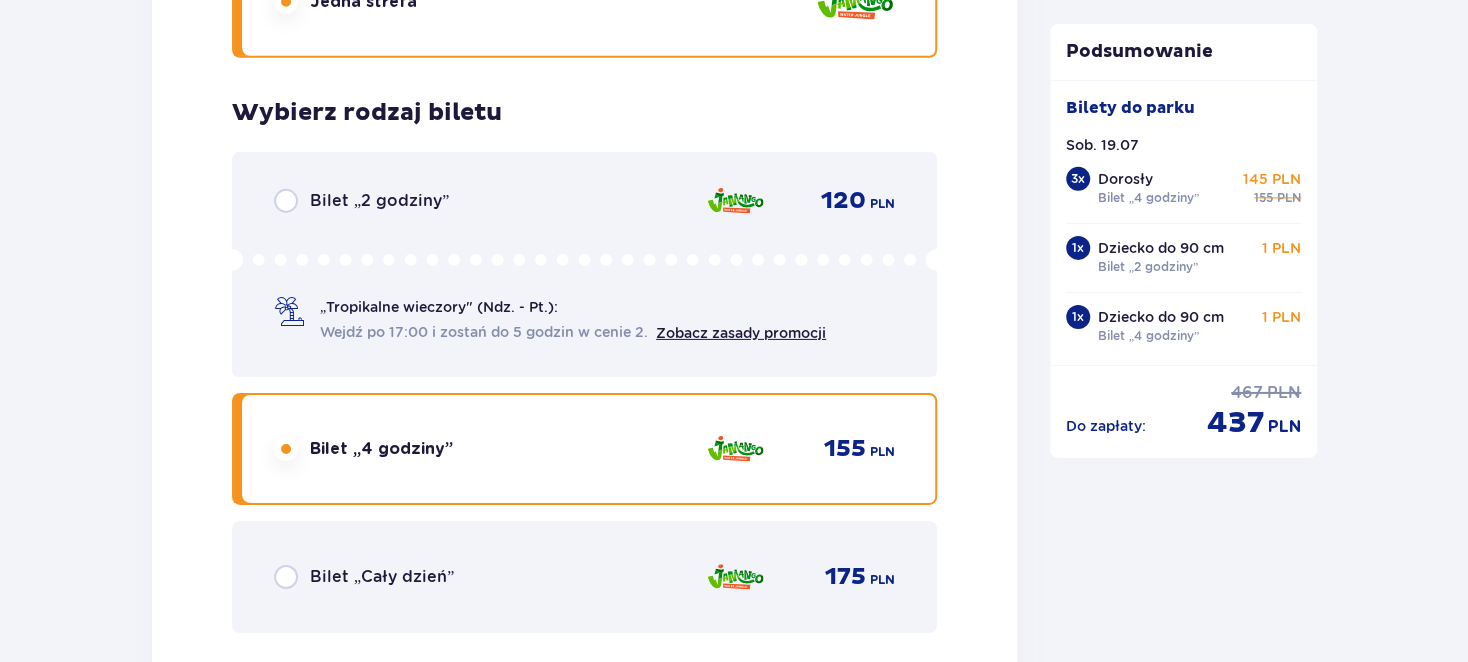 scroll, scrollTop: 3446, scrollLeft: 0, axis: vertical 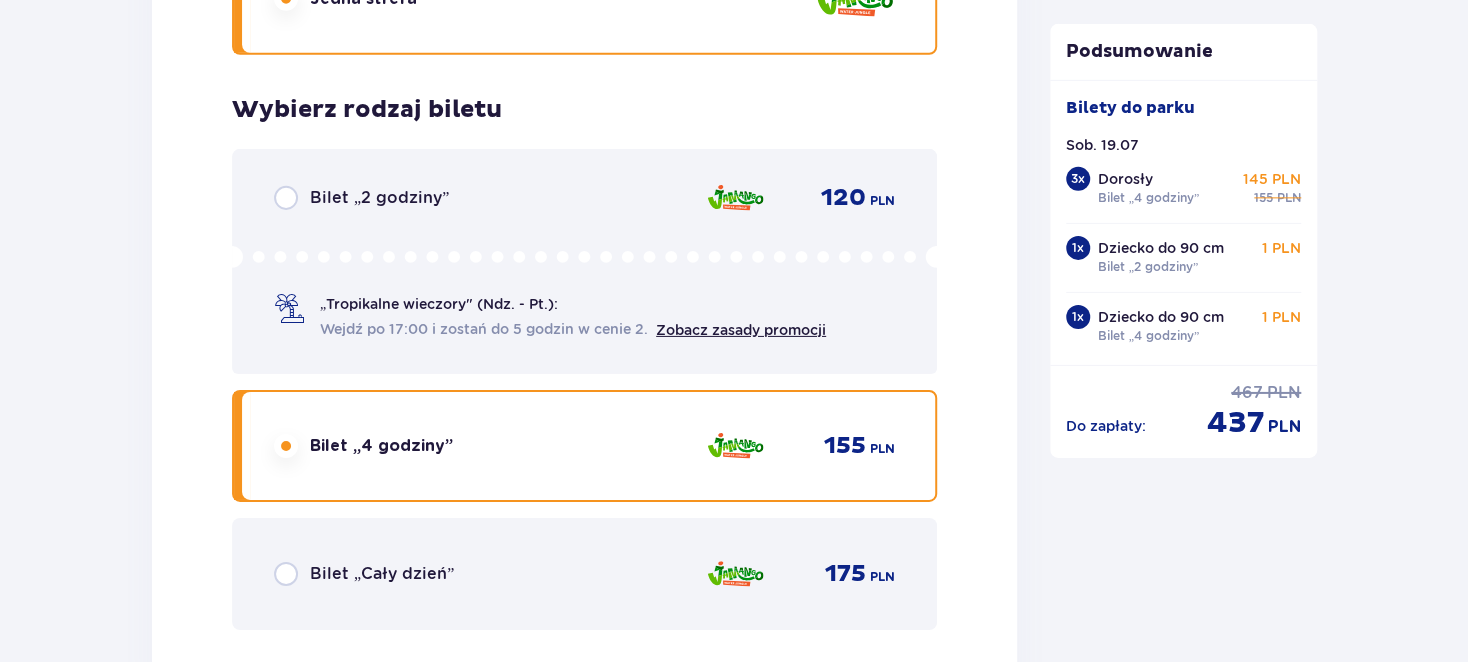 click on "Bilet „2 godziny” 120 PLN „Tropikalne wieczory" (Ndz. - Pt.): Wejdź po 17:00 i zostań do 5 godzin w cenie 2. Zobacz zasady promocji" at bounding box center [584, 261] 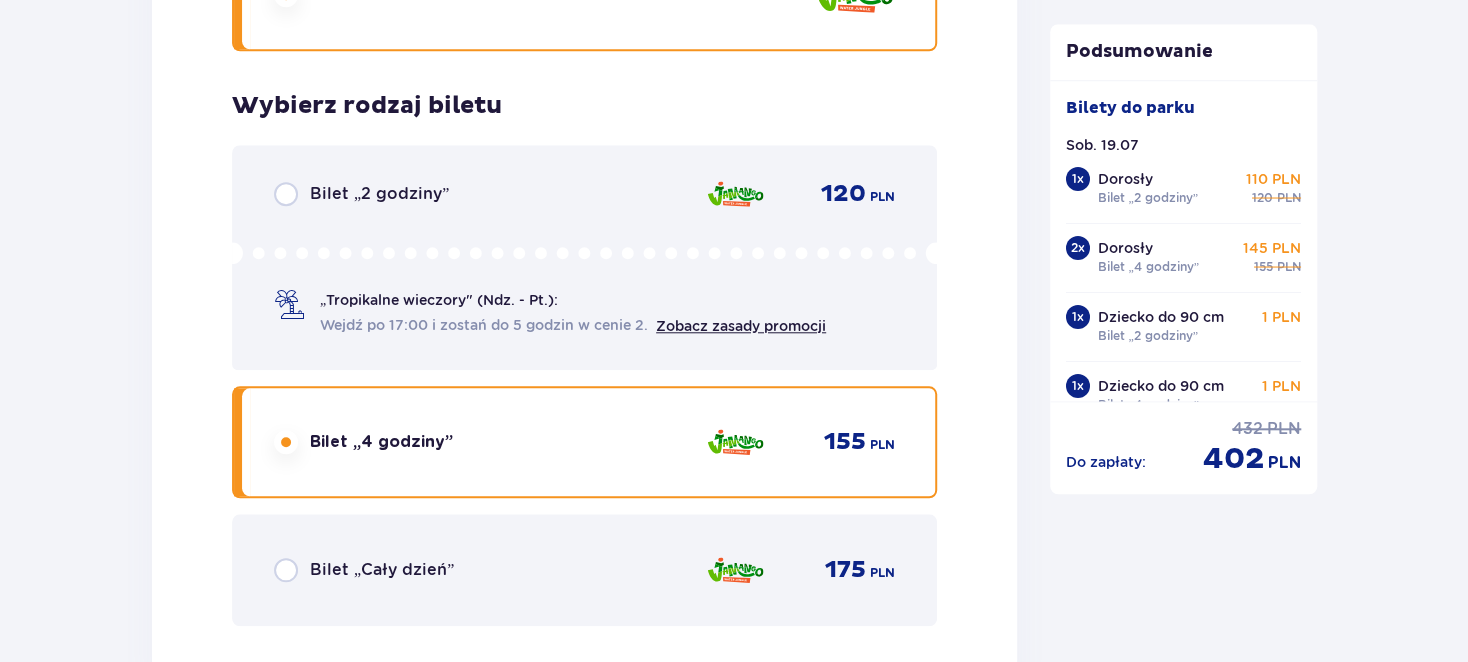 scroll, scrollTop: 5061, scrollLeft: 0, axis: vertical 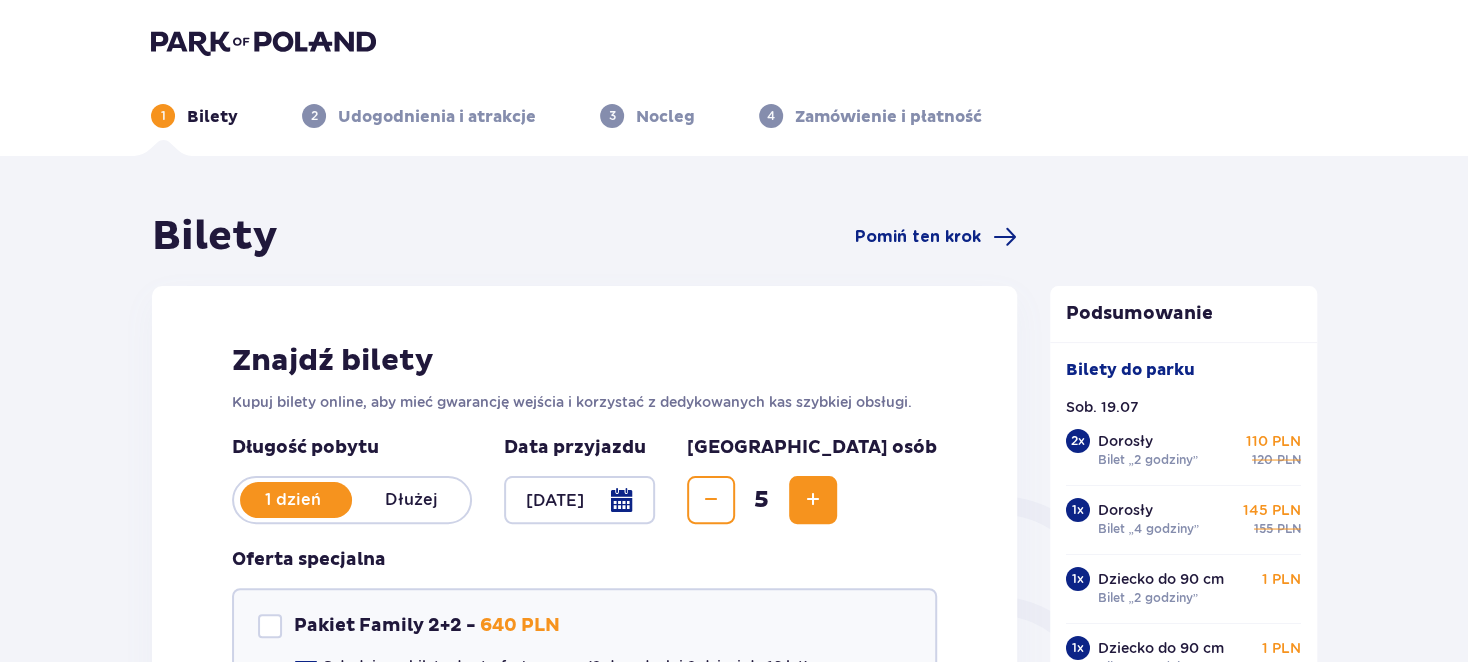 click at bounding box center [263, 42] 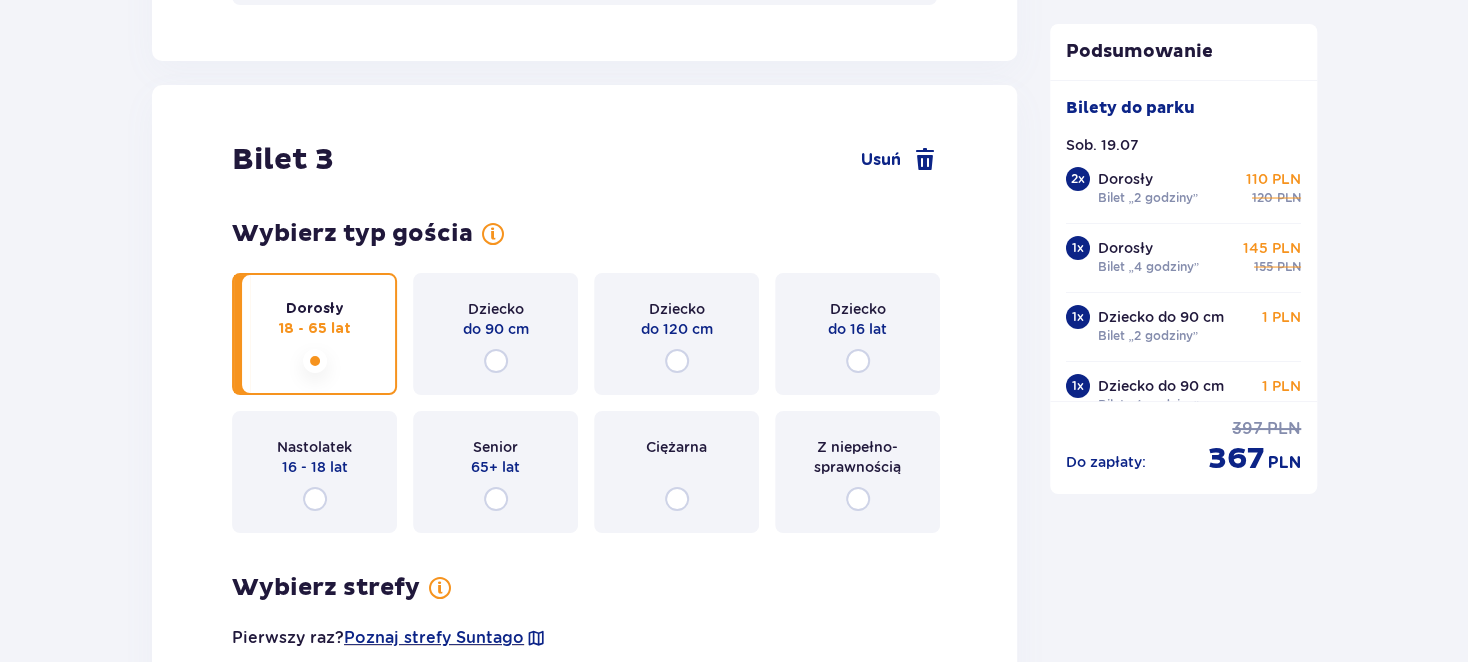 scroll, scrollTop: 4069, scrollLeft: 0, axis: vertical 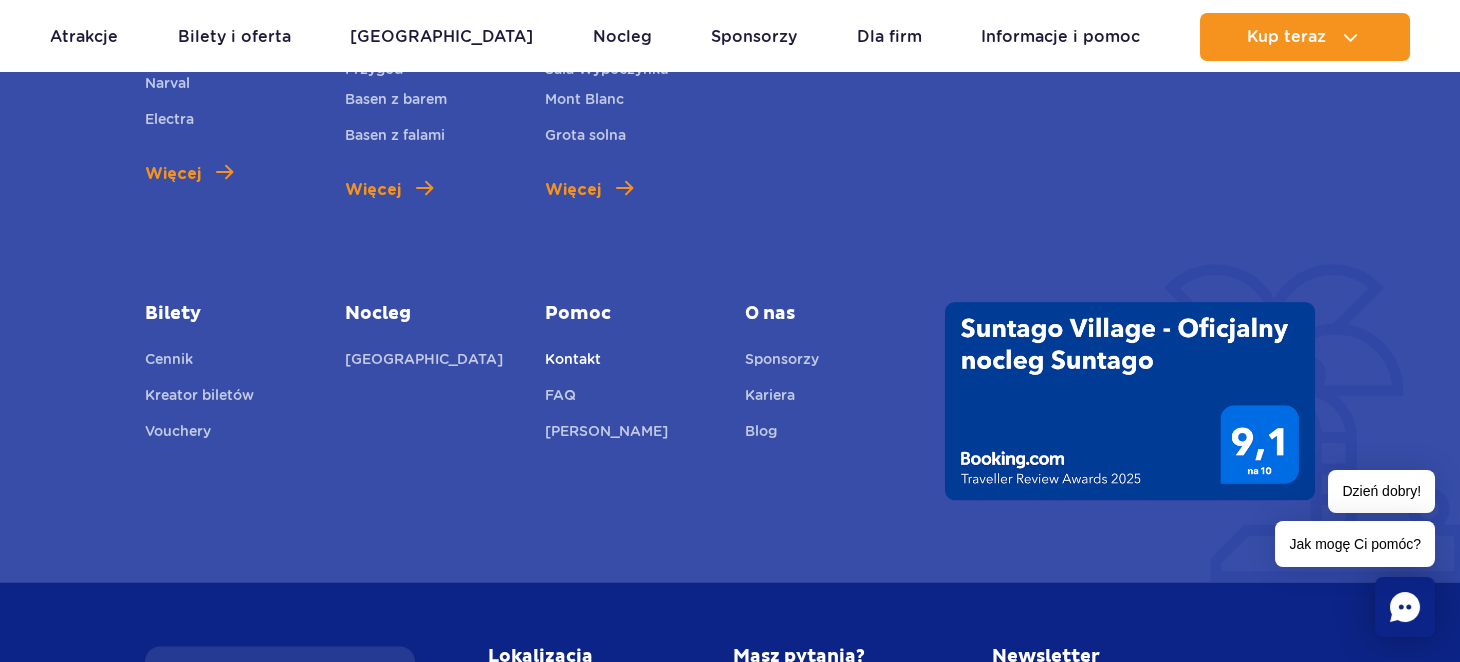 click on "Kontakt" at bounding box center [573, 362] 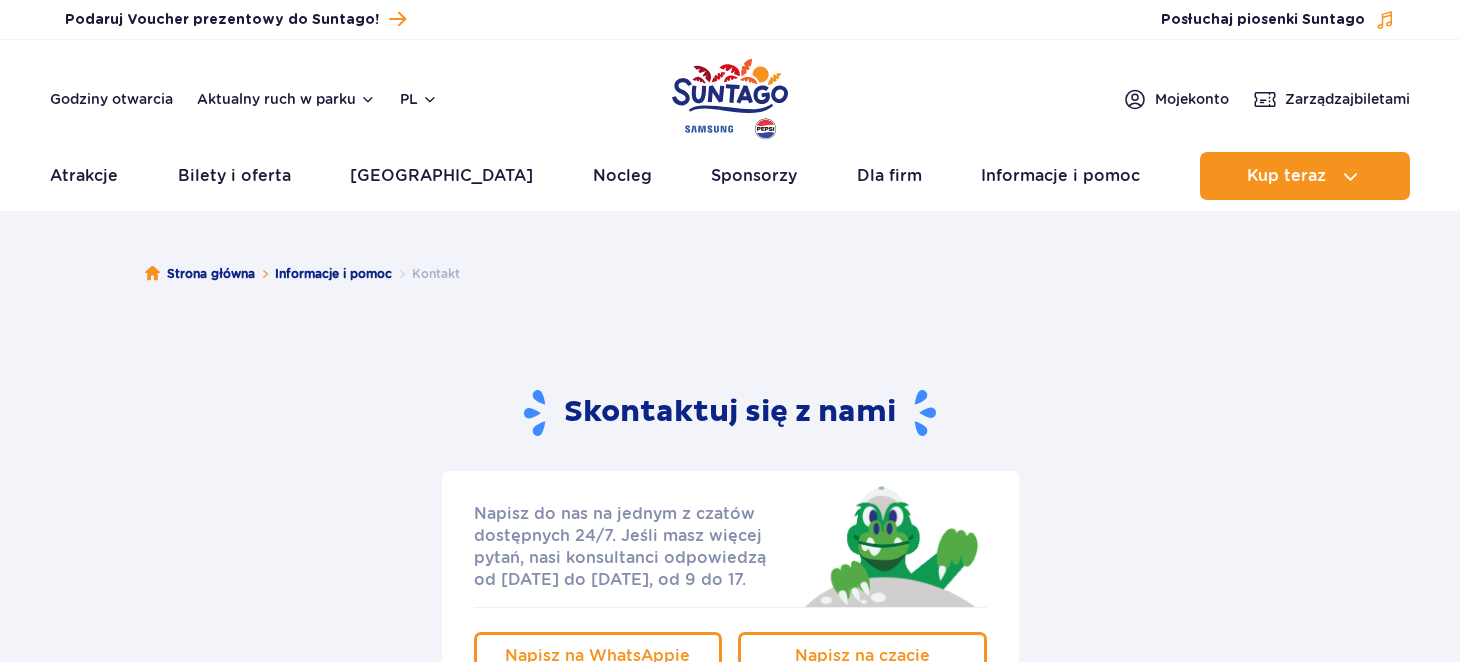 scroll, scrollTop: 0, scrollLeft: 0, axis: both 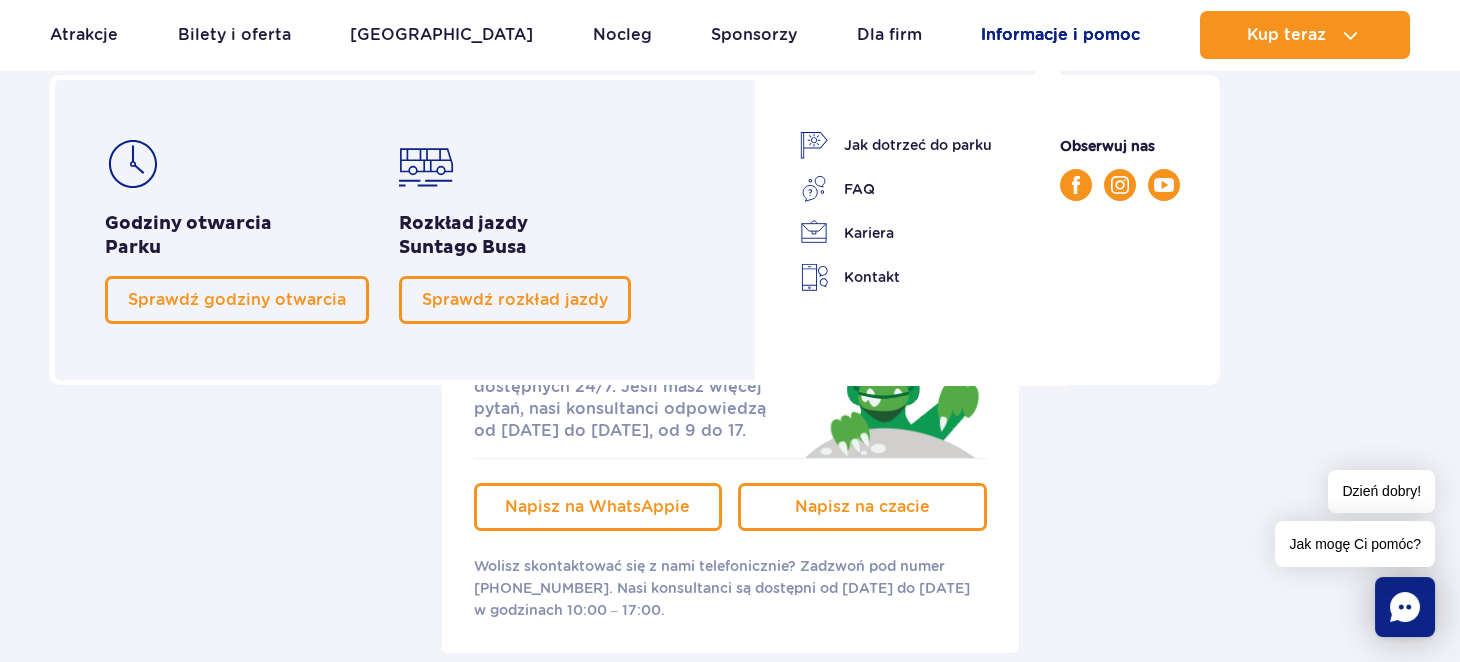 click on "Informacje i pomoc" at bounding box center [1060, 35] 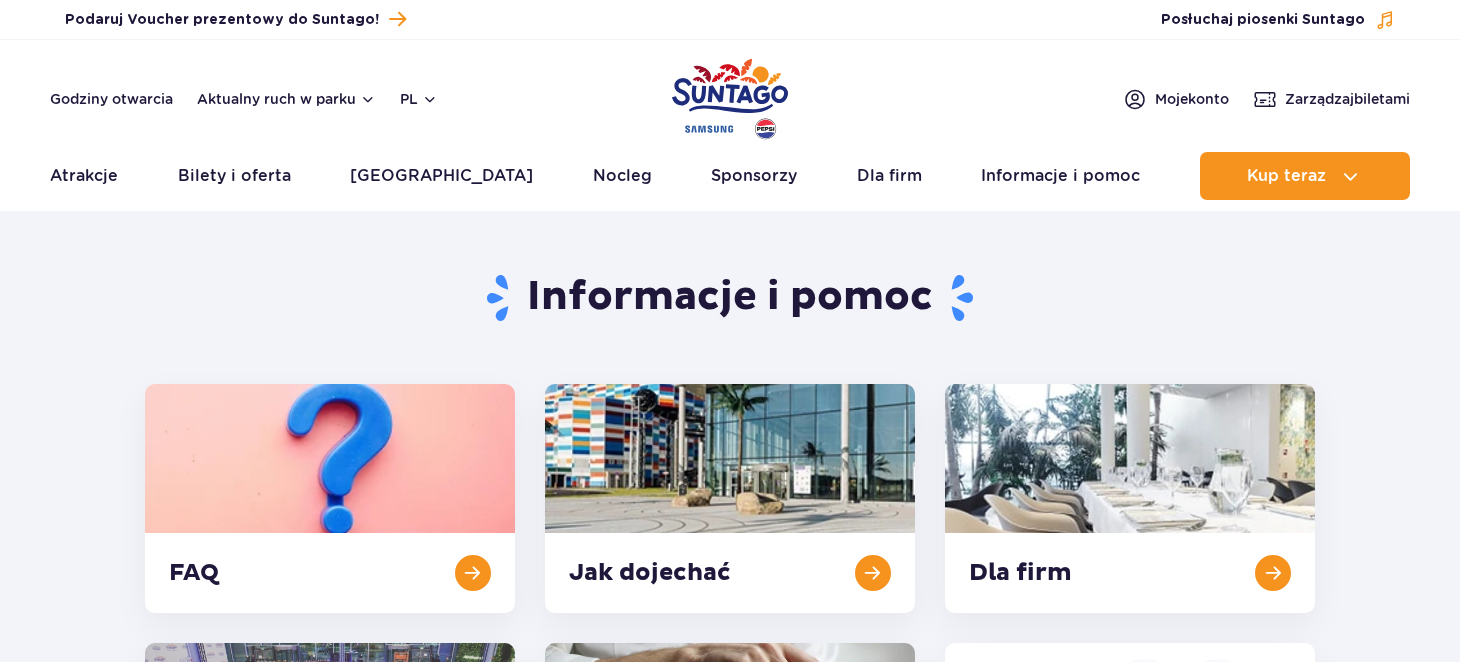 scroll, scrollTop: 0, scrollLeft: 0, axis: both 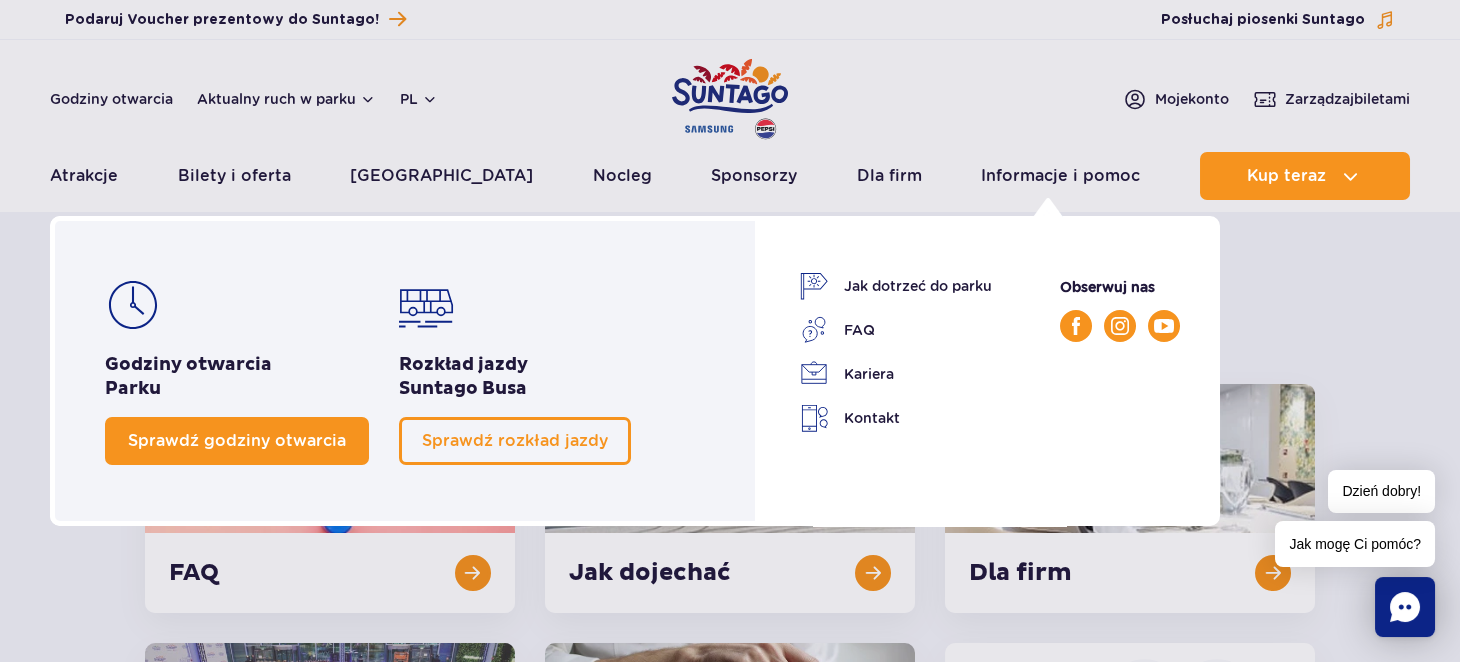 click on "Sprawdź godziny otwarcia" at bounding box center [237, 440] 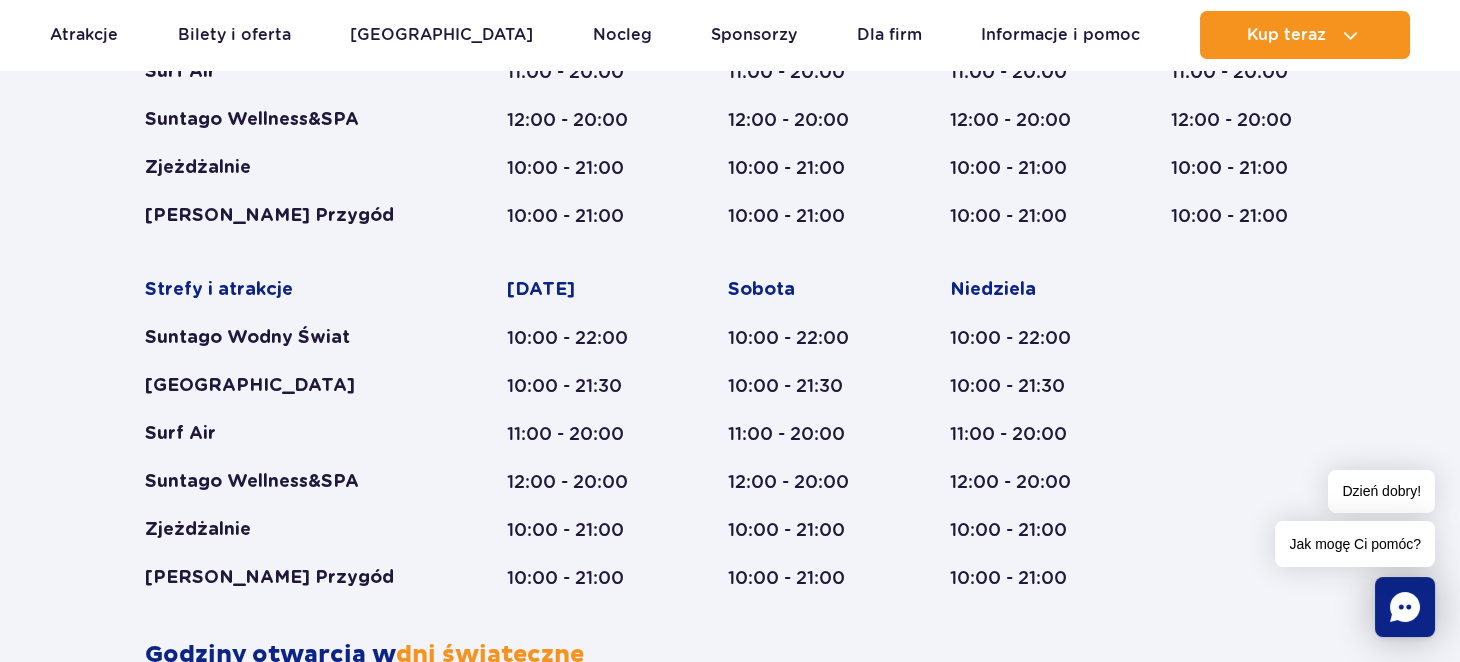 scroll, scrollTop: 1173, scrollLeft: 0, axis: vertical 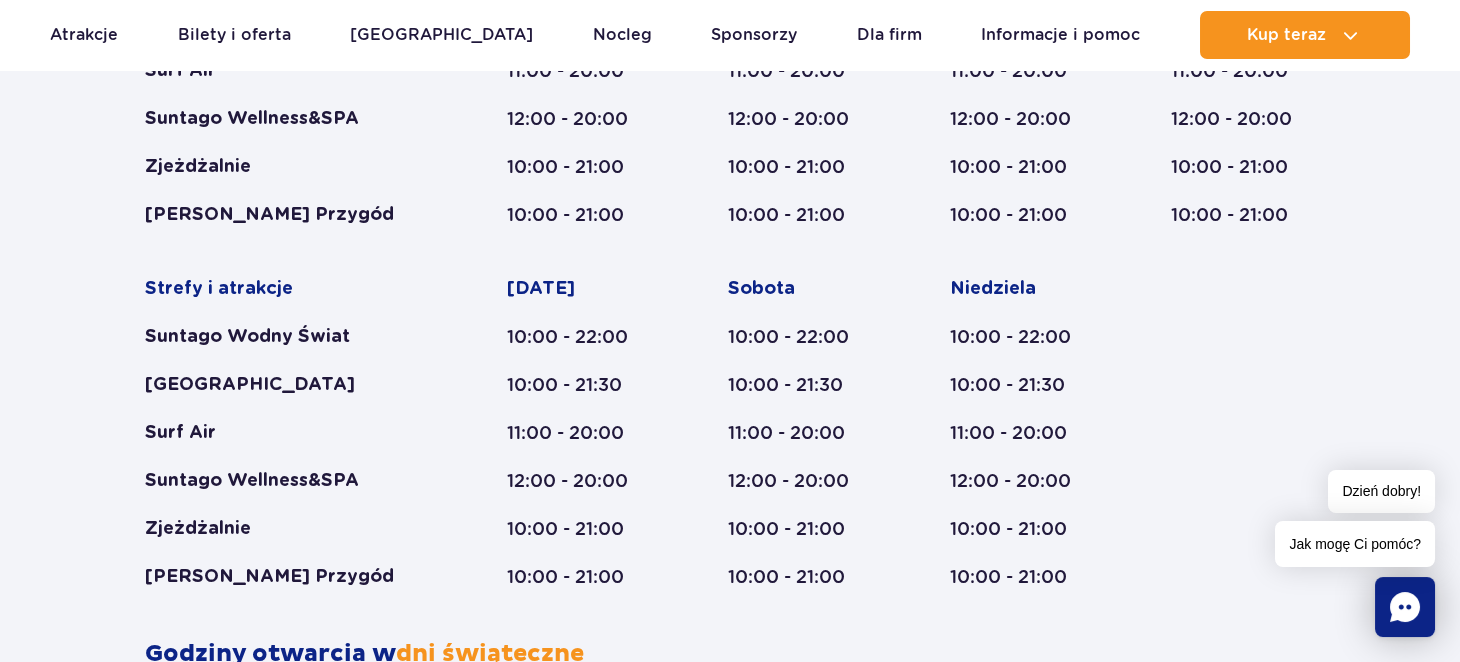 click on "Suntago Wellness&SPA" at bounding box center (287, 481) 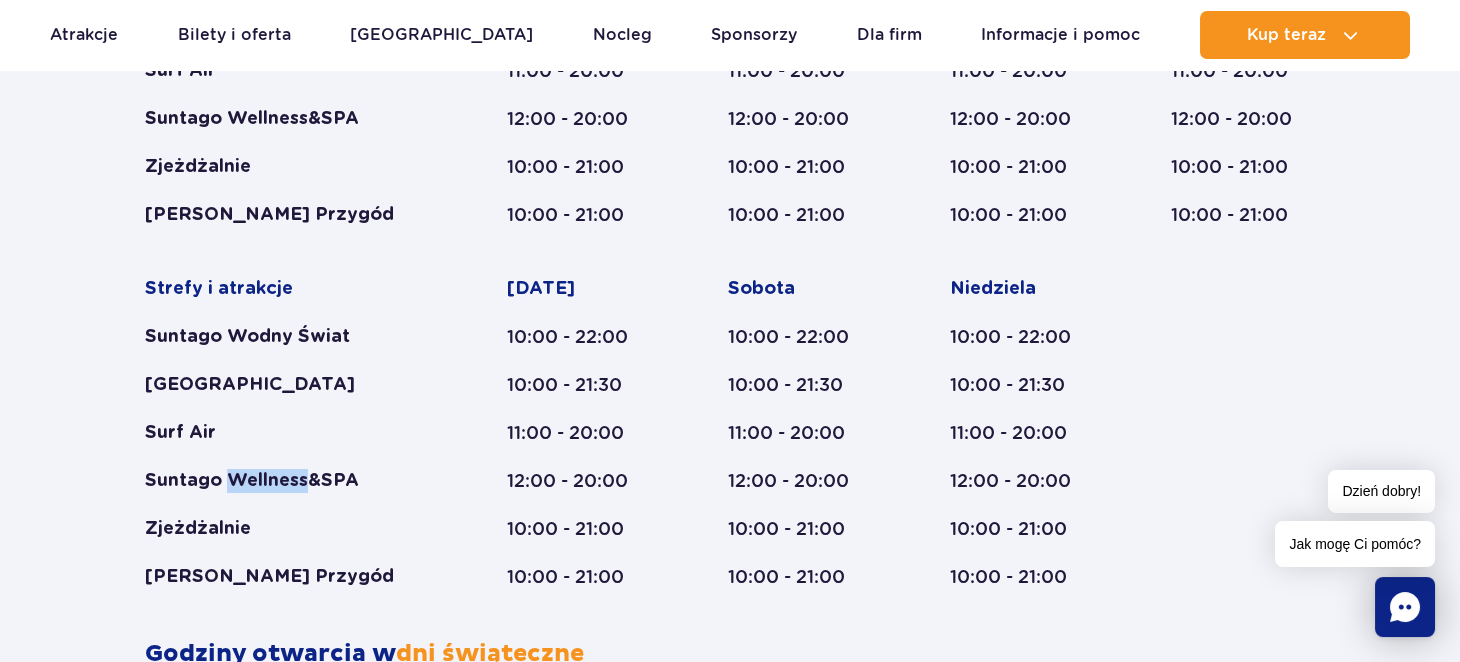 click on "Suntago Wellness&SPA" at bounding box center [287, 481] 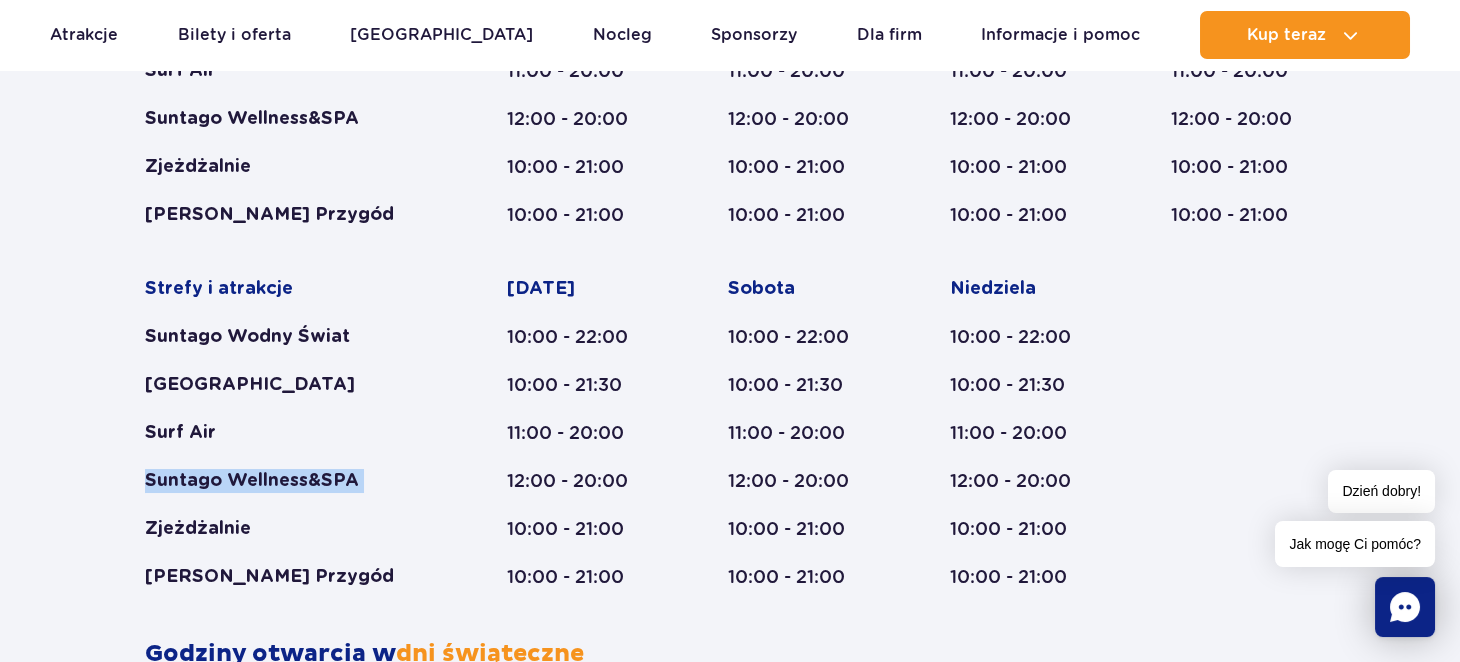 click on "Suntago Wellness&SPA" at bounding box center (287, 481) 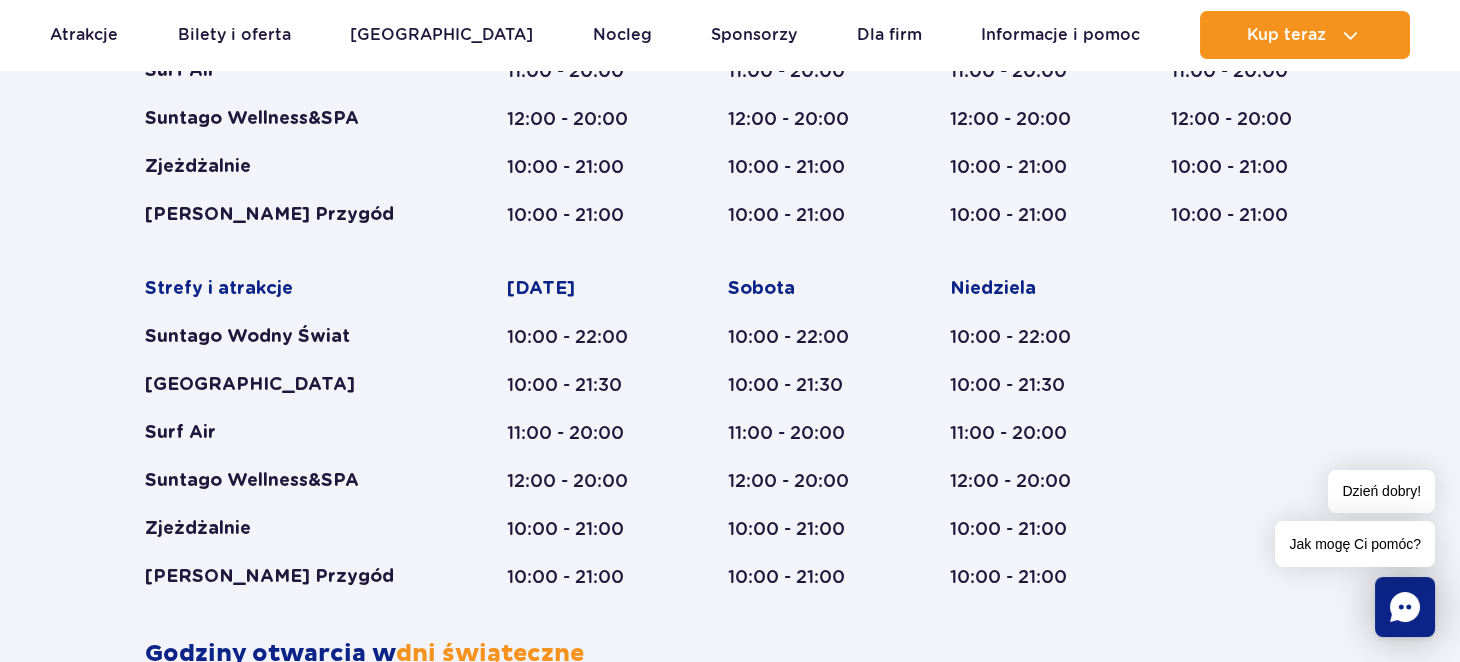 click on "Zjeżdżalnie" at bounding box center [287, 529] 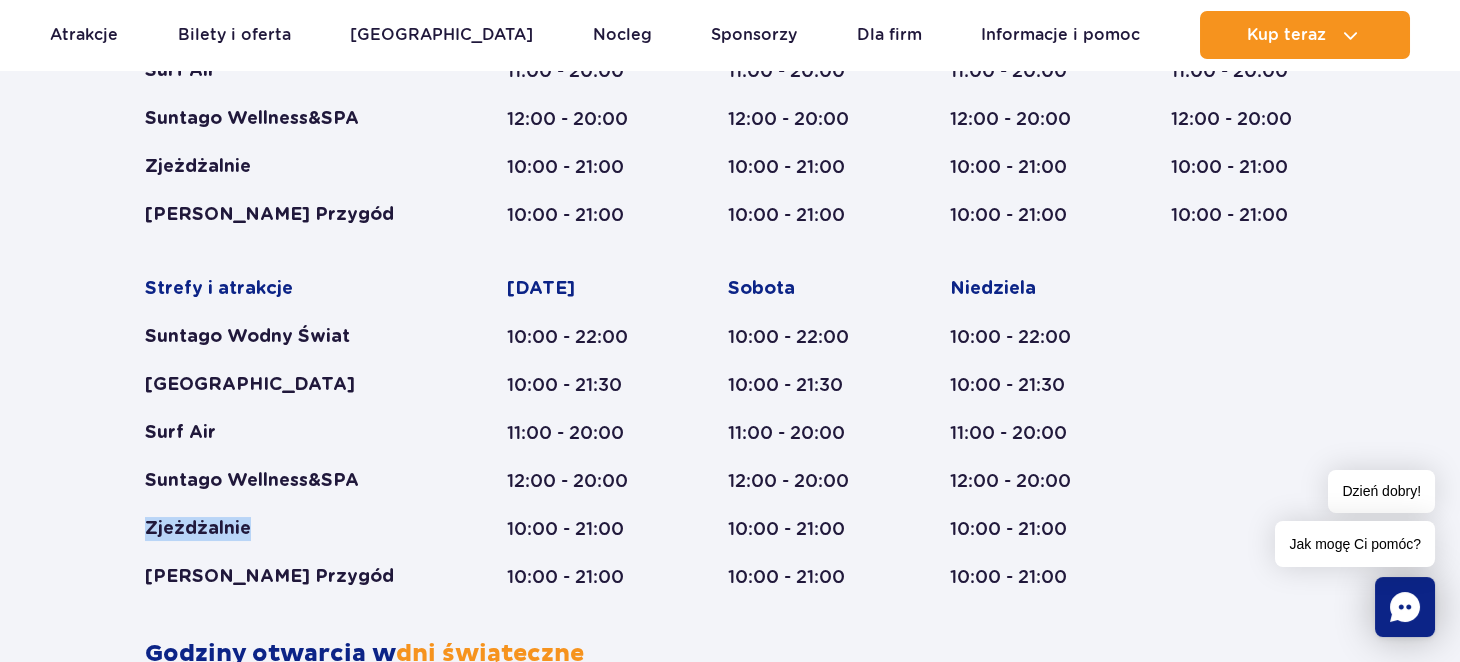 click on "Zjeżdżalnie" at bounding box center (287, 529) 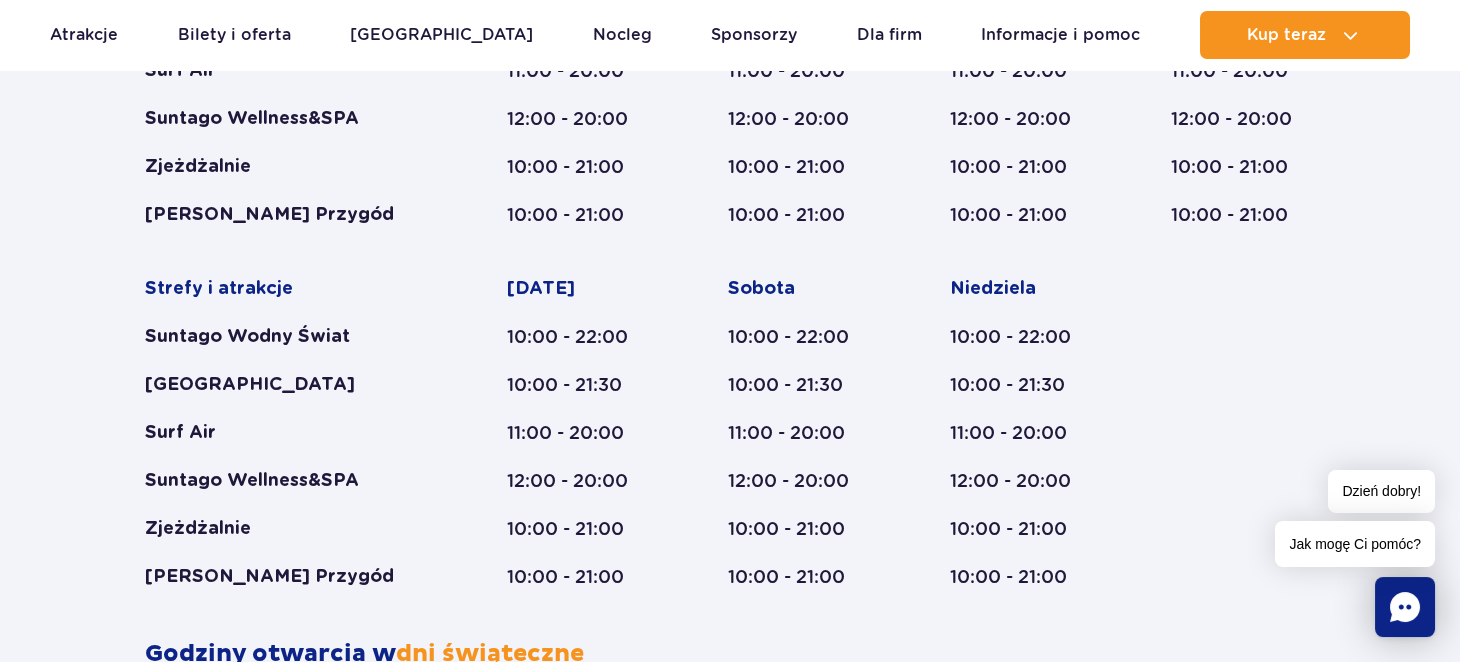 click on "10:00 - 21:00" at bounding box center [800, 577] 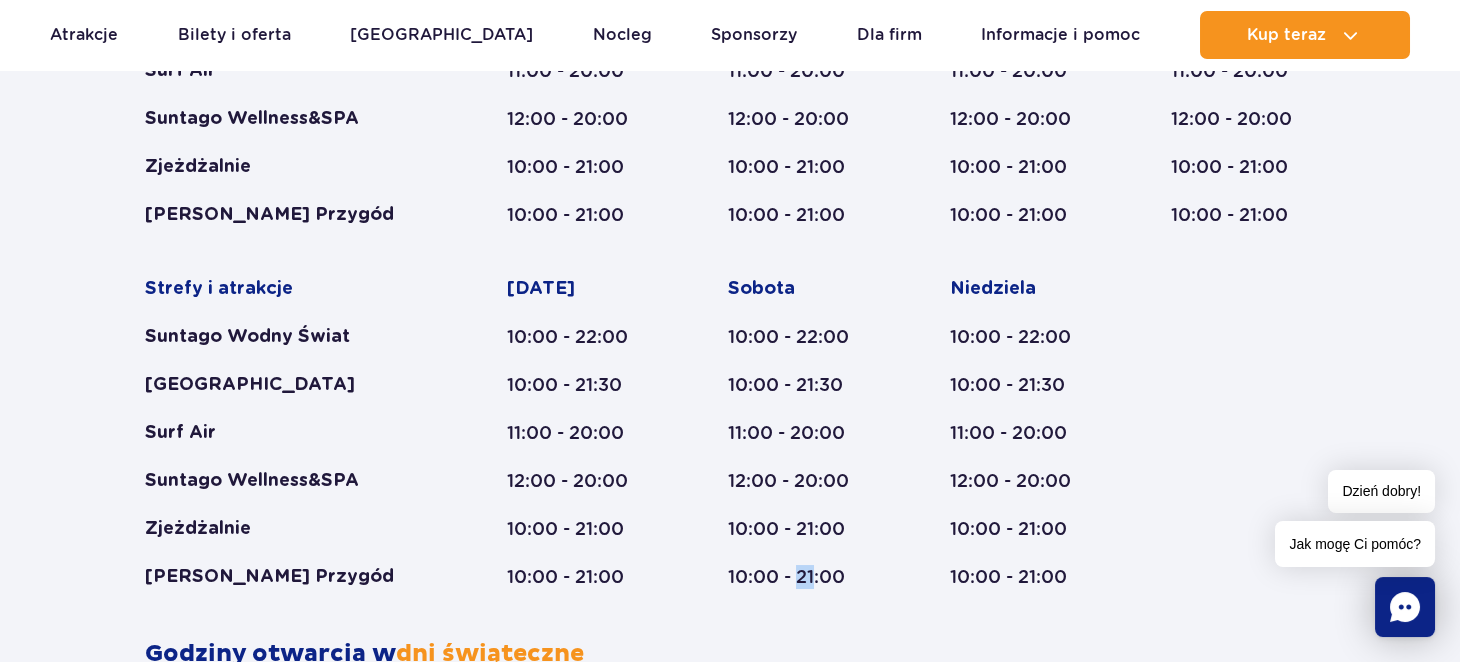 click on "10:00 - 21:00" at bounding box center [800, 577] 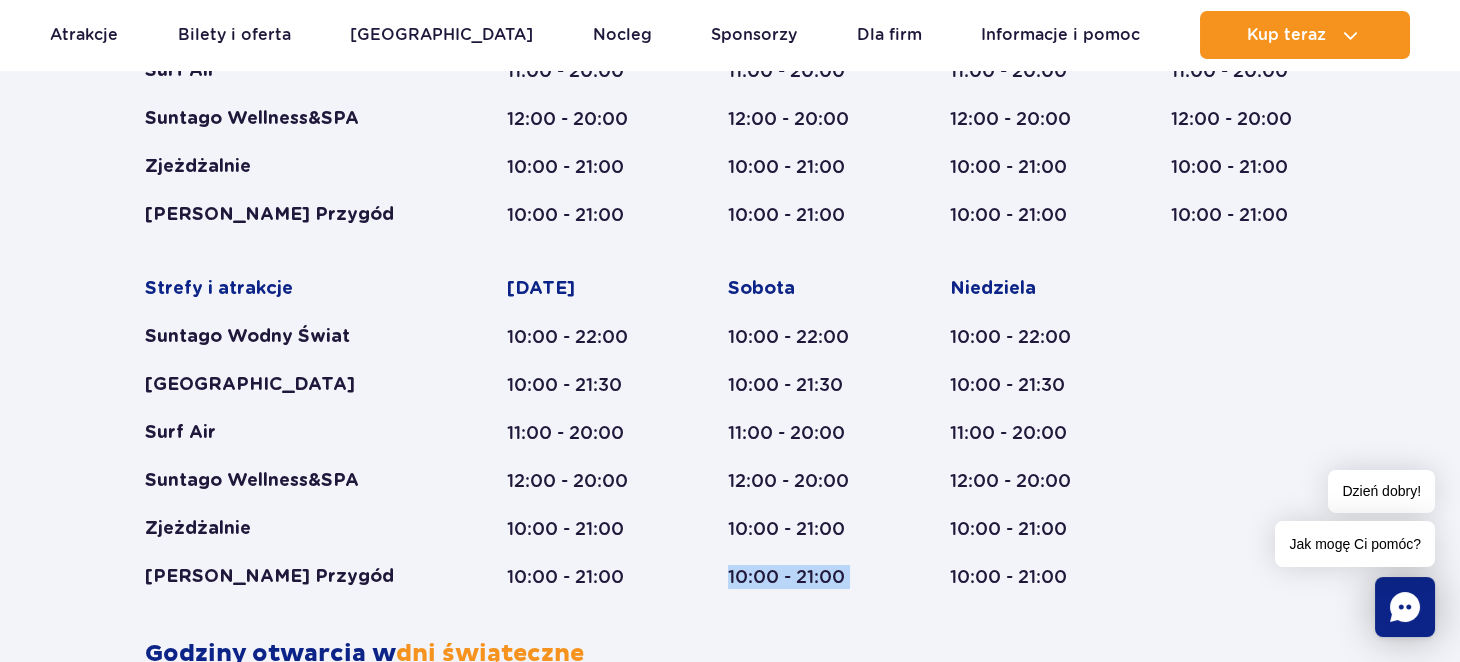 click on "10:00 - 21:00" at bounding box center (800, 577) 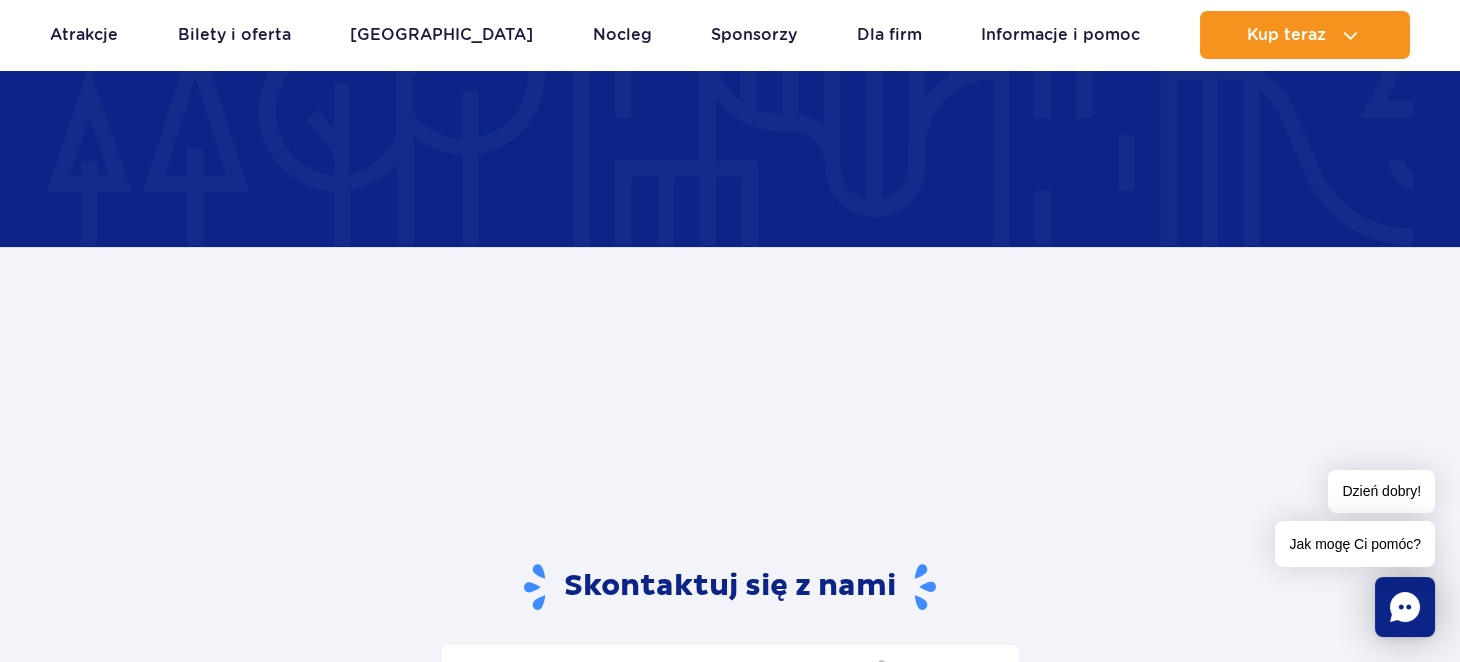 scroll, scrollTop: 2932, scrollLeft: 0, axis: vertical 